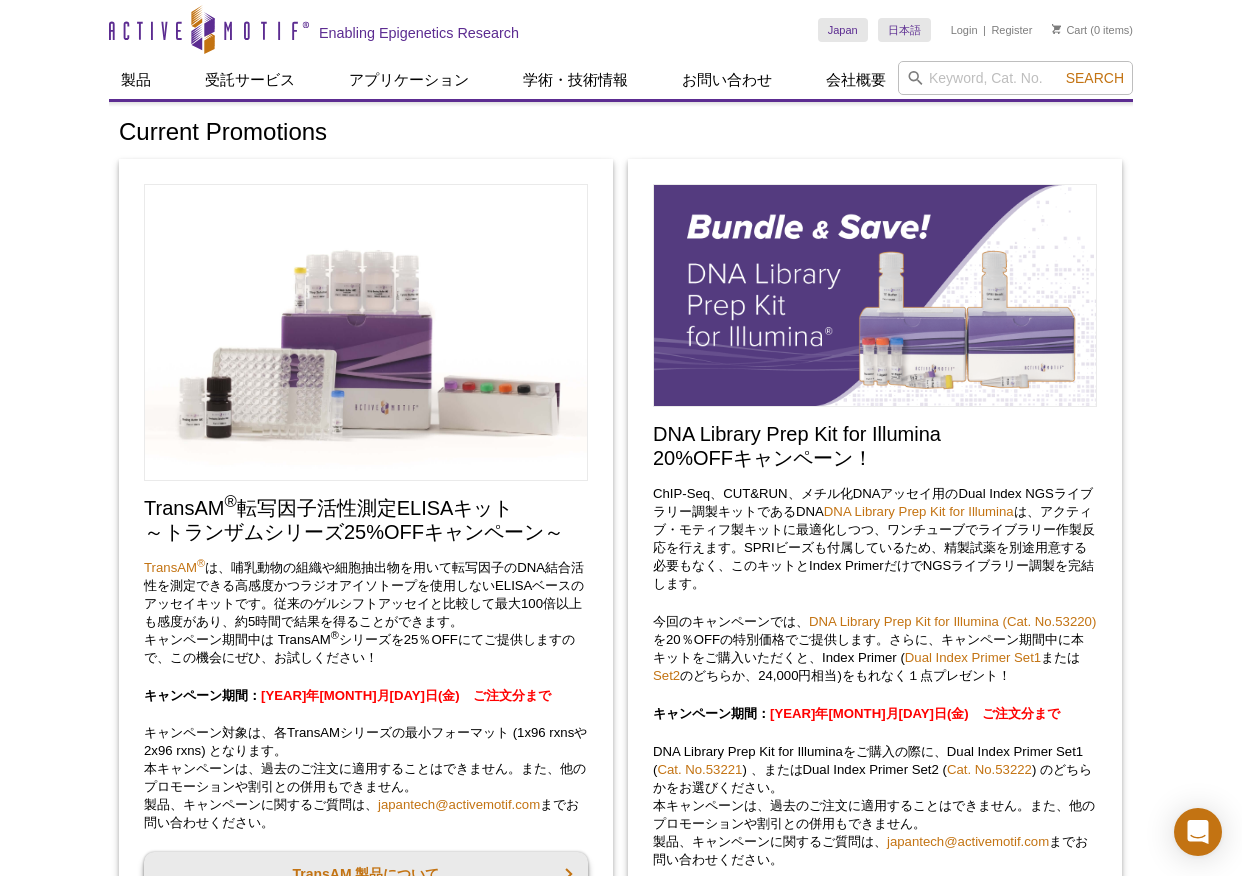scroll, scrollTop: 2703, scrollLeft: 0, axis: vertical 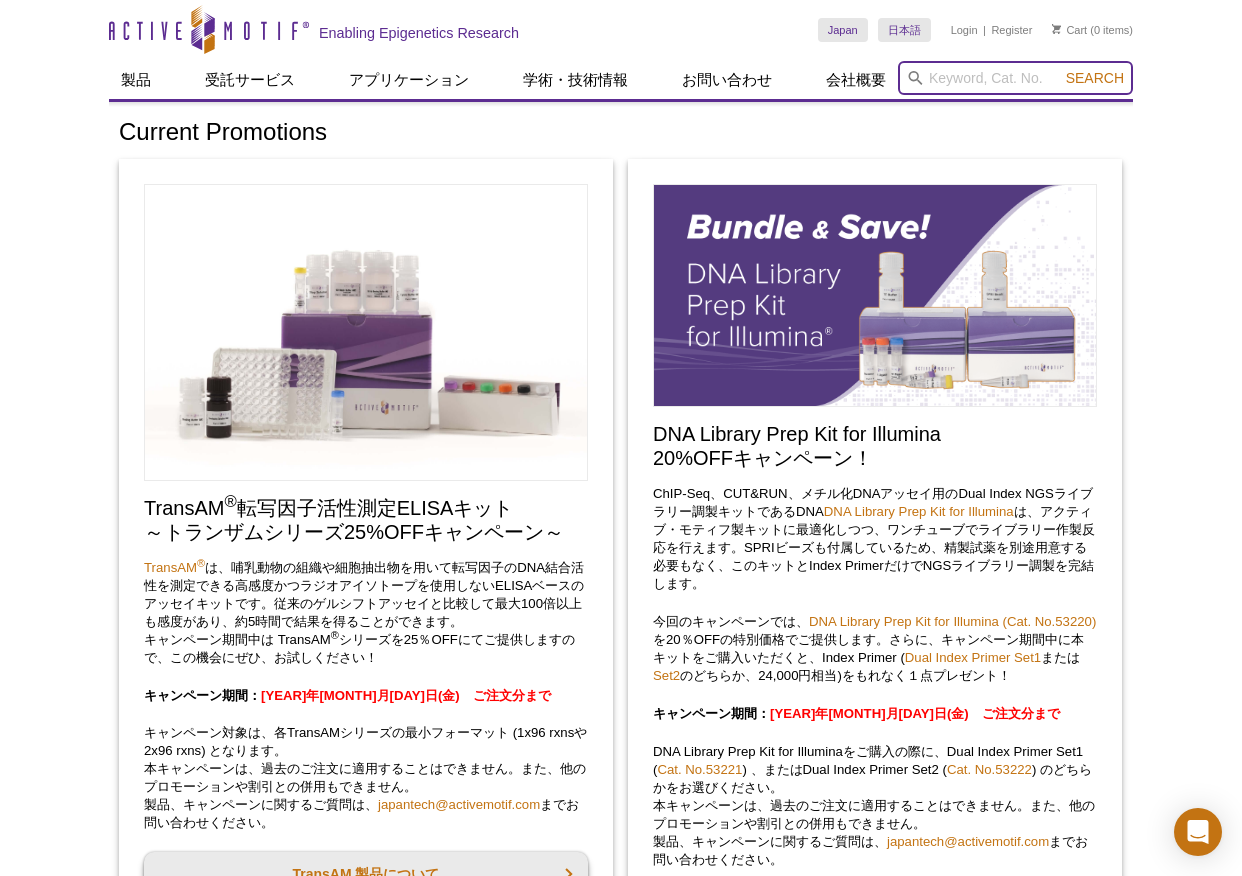 click at bounding box center (1015, 78) 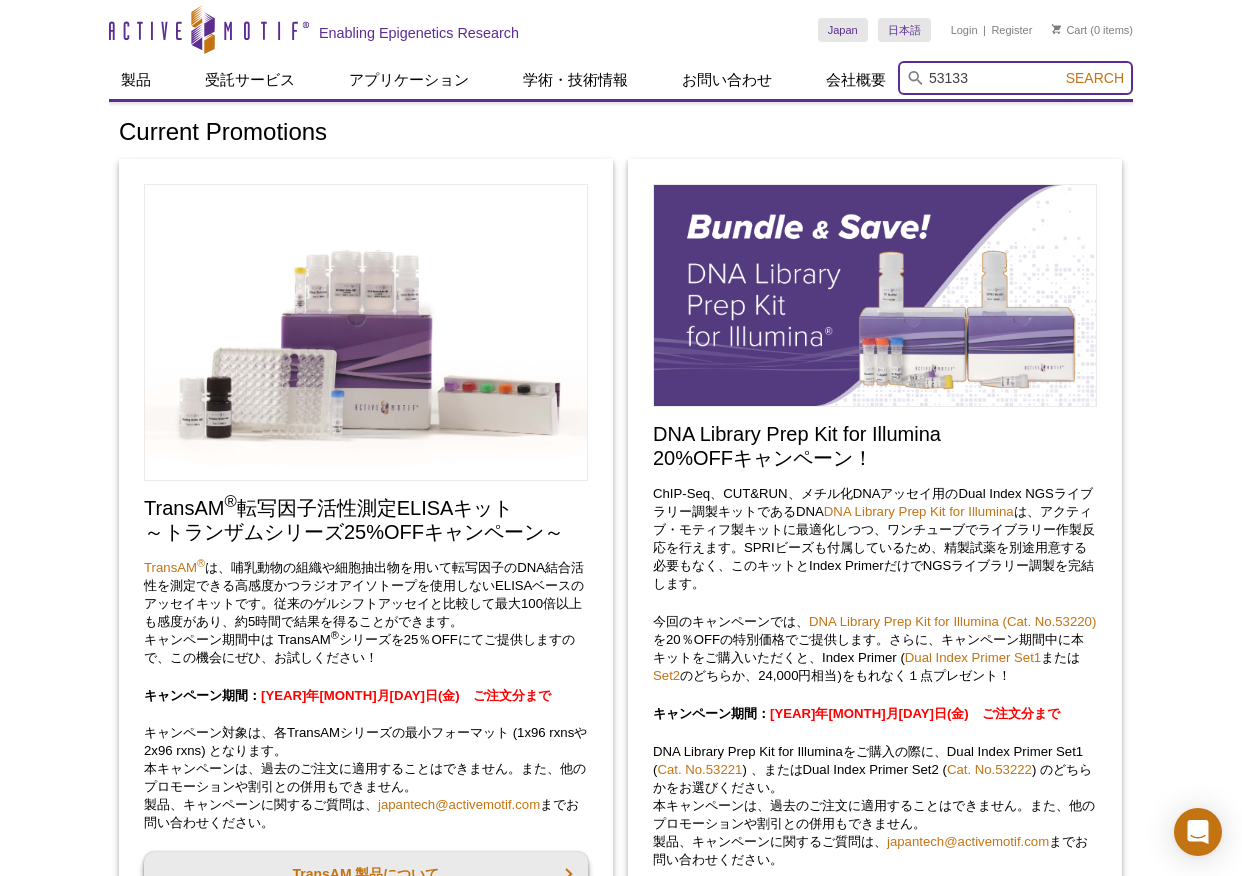 type on "53133" 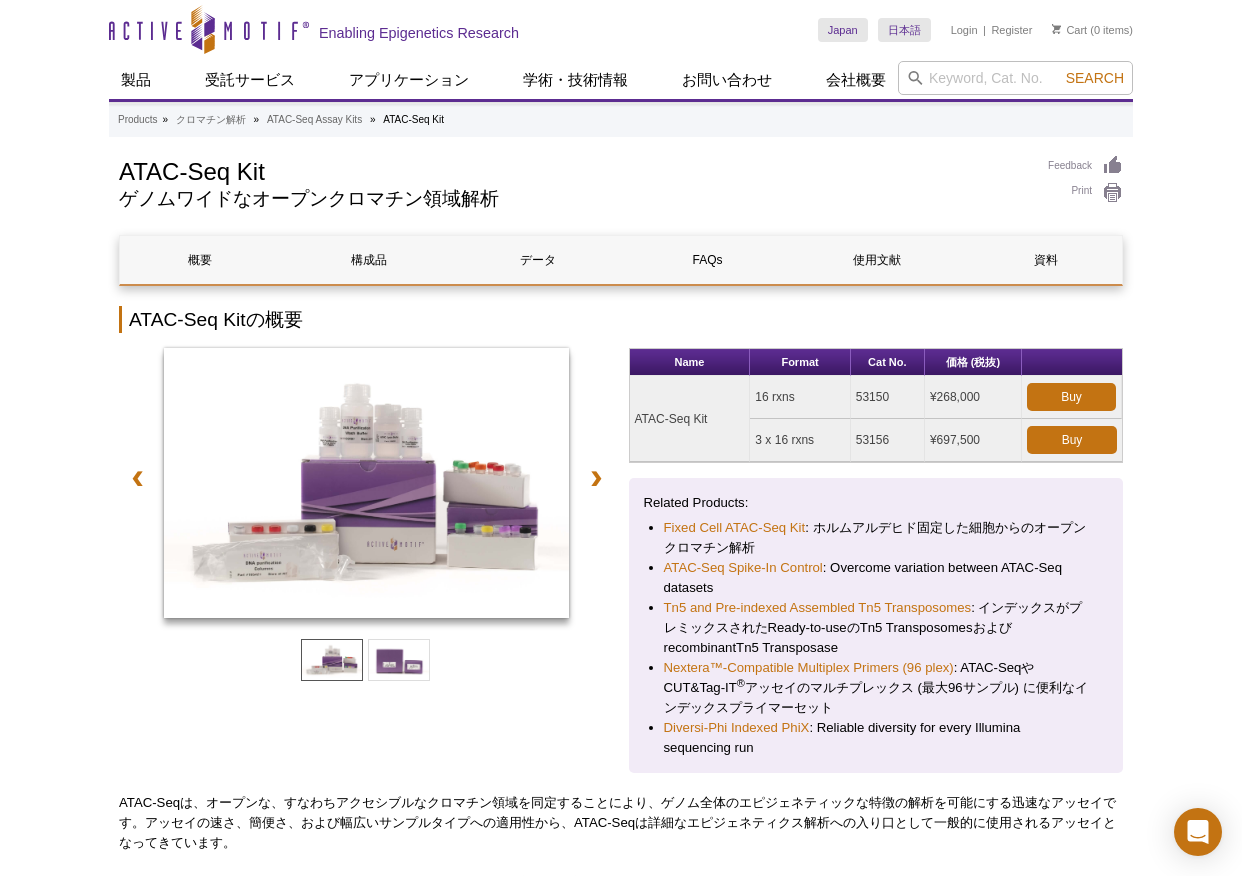 scroll, scrollTop: 0, scrollLeft: 0, axis: both 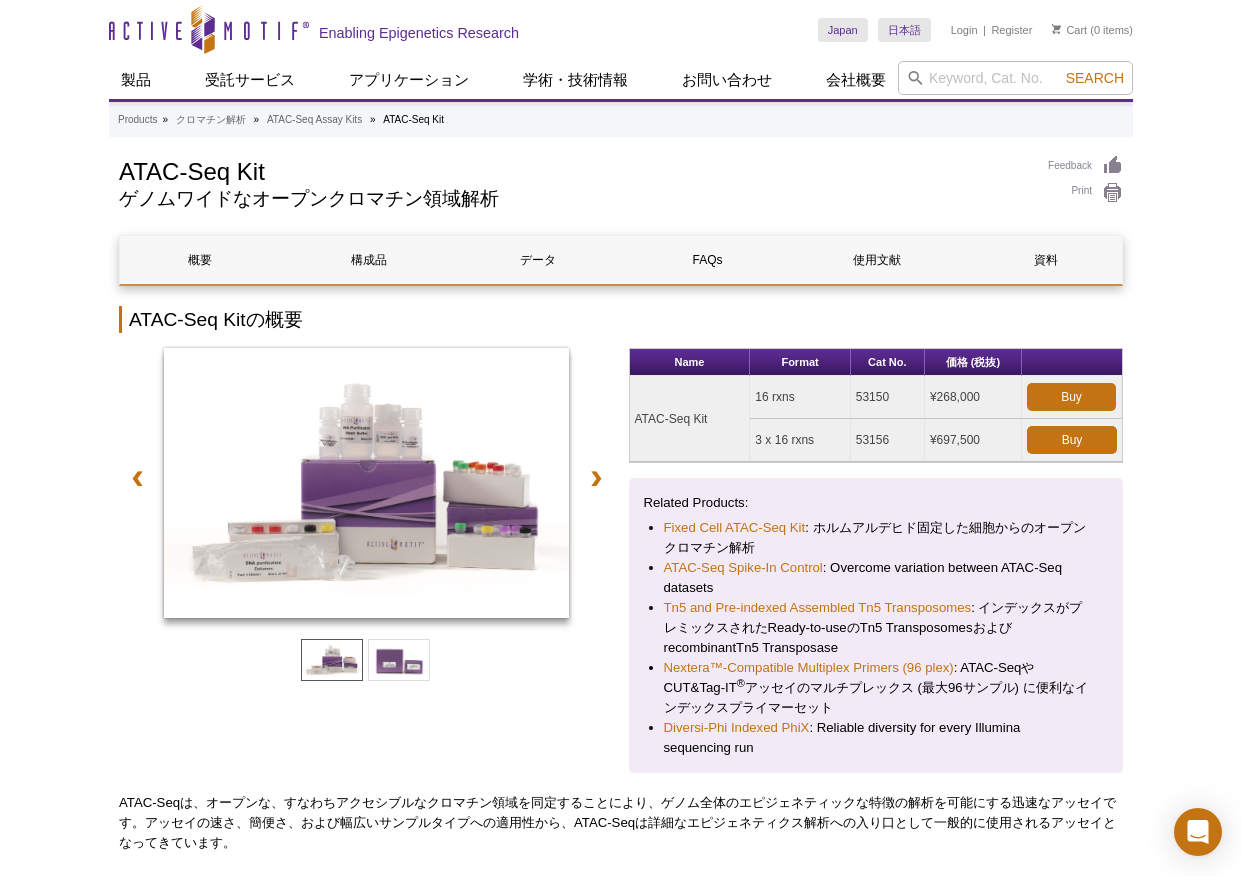 click on "Active Motif Logo
Enabling Epigenetics Research
0
Search
Skip to content
Active Motif Logo
Enabling Epigenetics Research
Japan
Australia
Austria
Belgium
Brazil
Canada
China" at bounding box center (621, 3184) 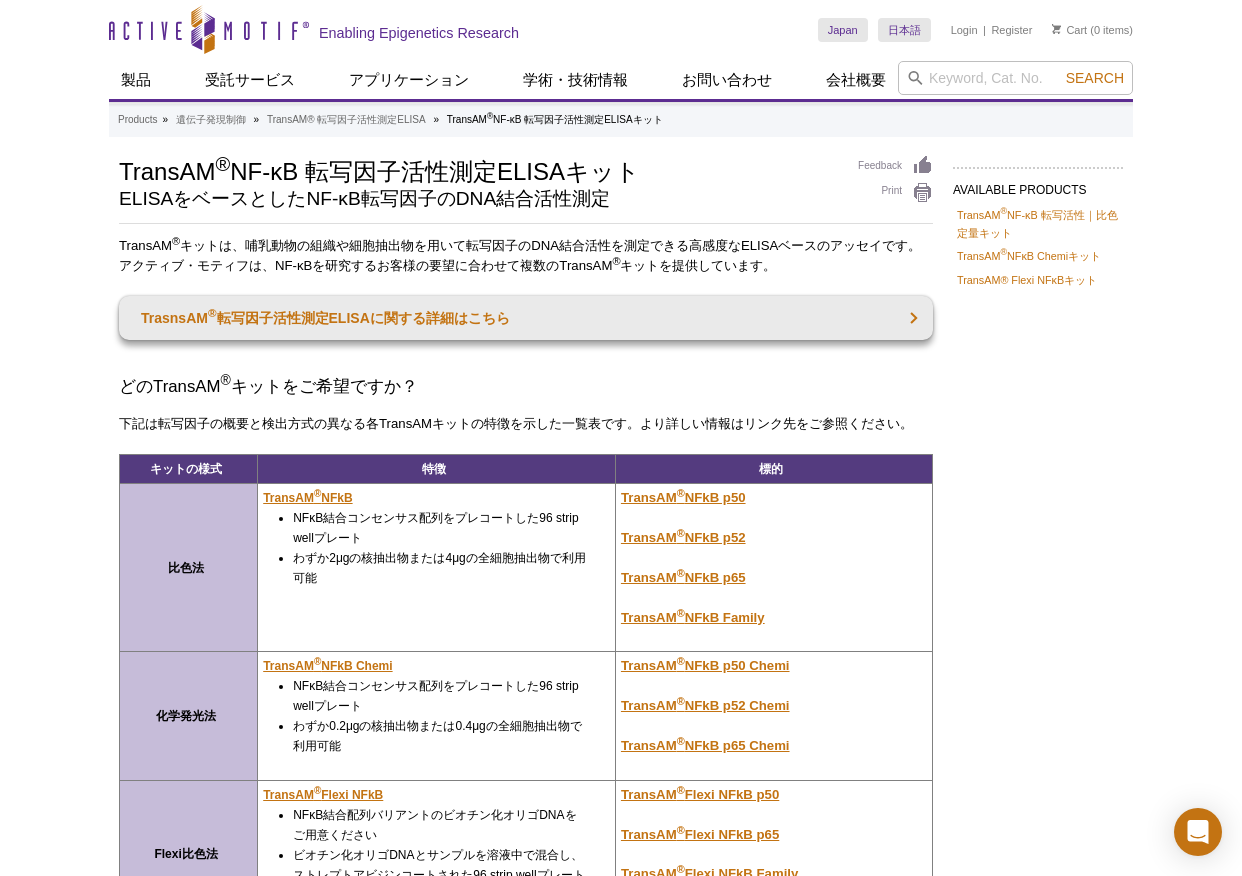 scroll, scrollTop: 234, scrollLeft: 0, axis: vertical 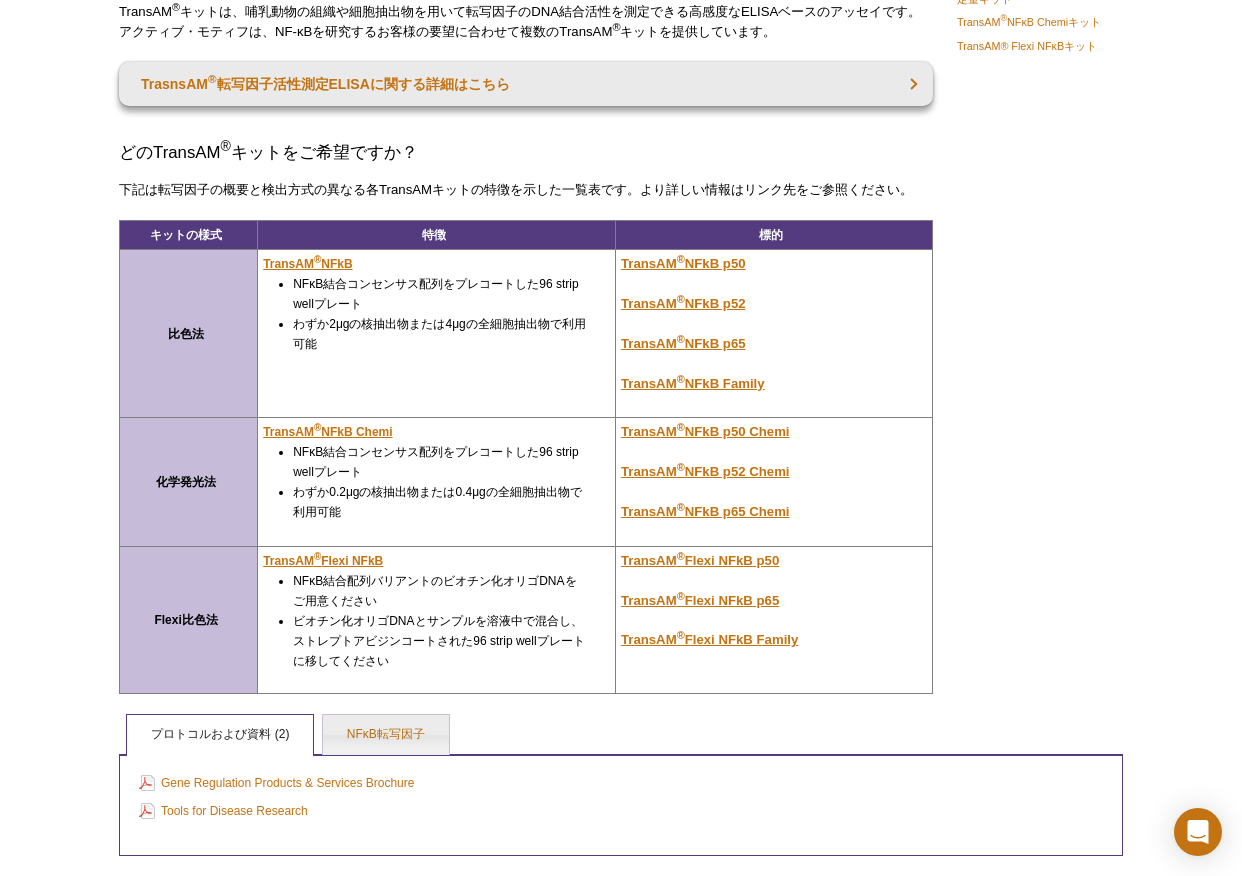 drag, startPoint x: 0, startPoint y: 0, endPoint x: 22, endPoint y: 866, distance: 866.2794 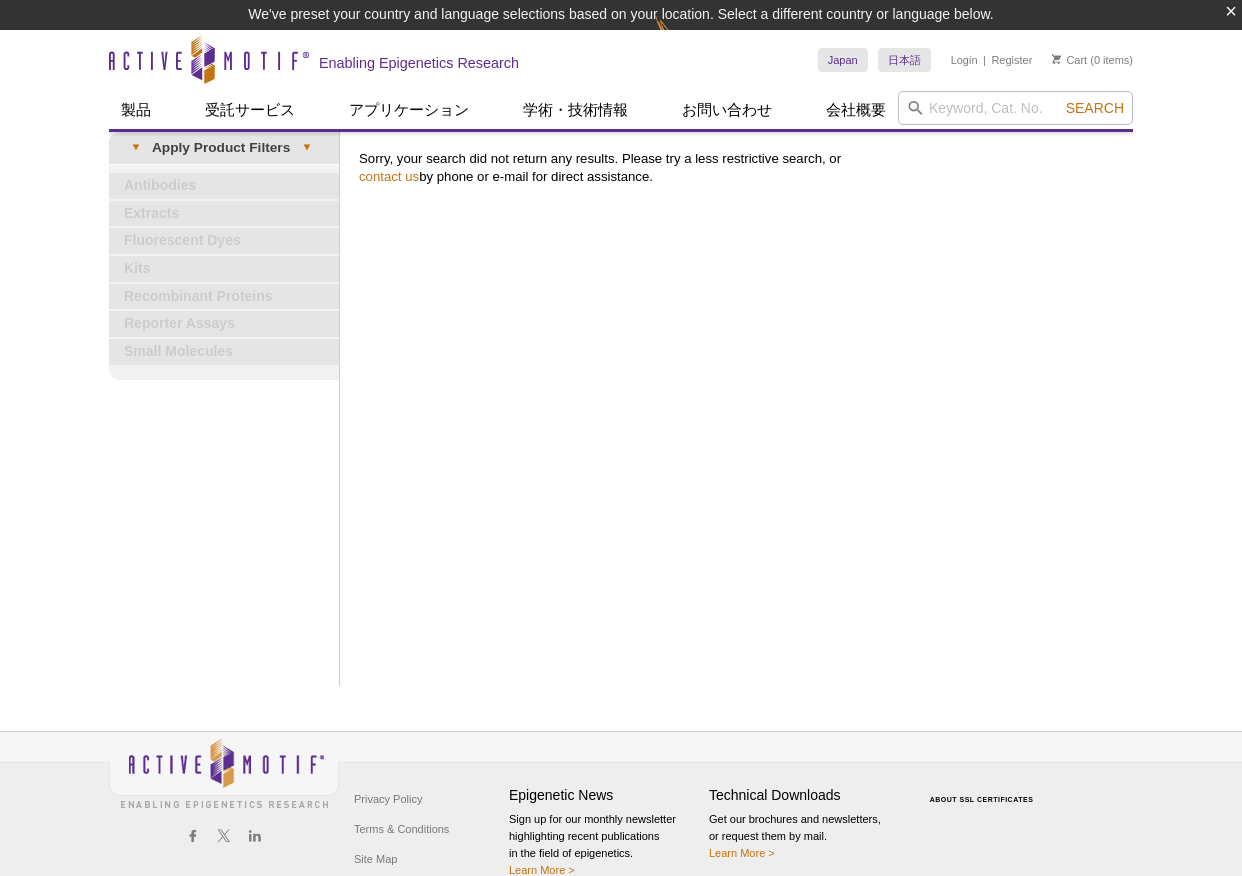 scroll, scrollTop: 0, scrollLeft: 0, axis: both 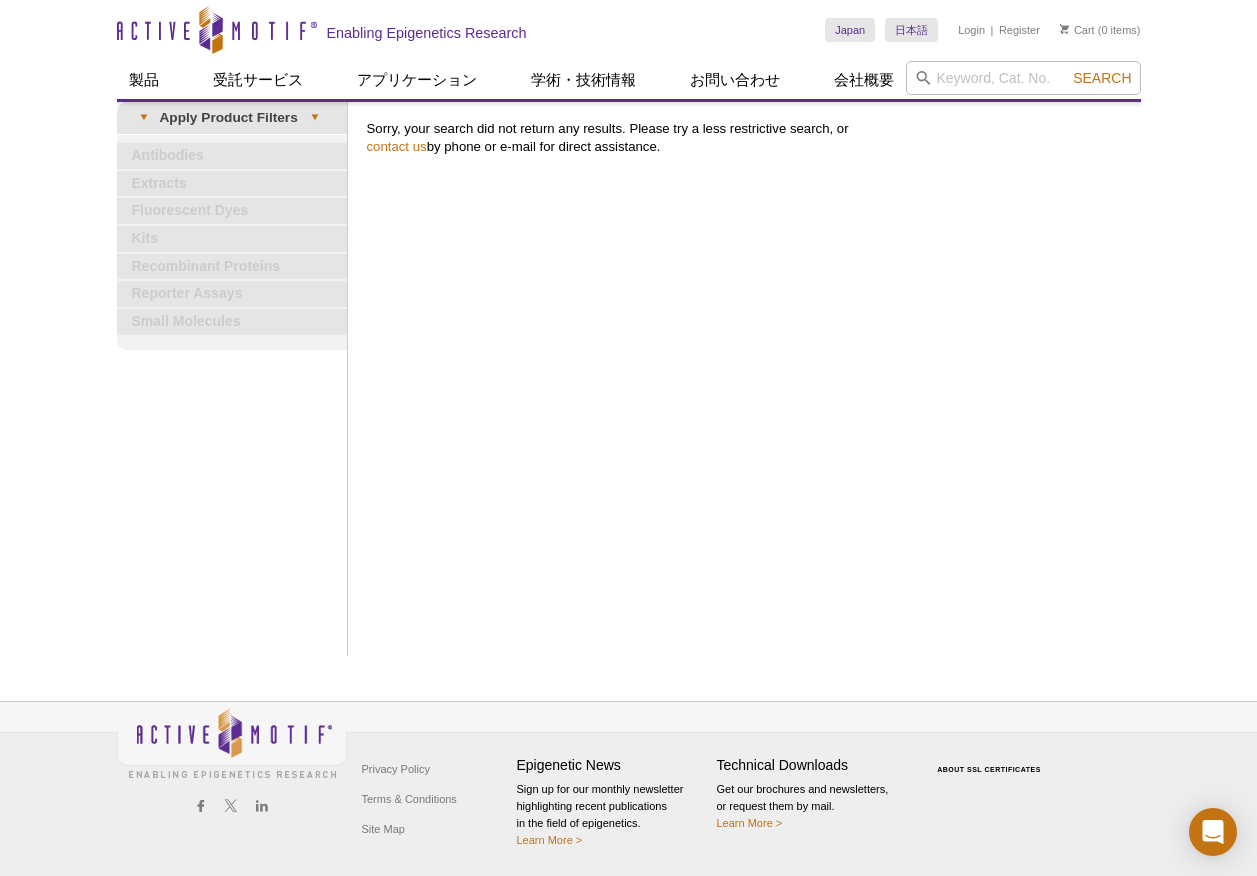 click on "Active Motif Logo
Enabling Epigenetics Research
0
Search
Skip to content
Active Motif Logo
Enabling Epigenetics Research
Japan
Australia
Austria
Belgium
Brazil
Canada
China" at bounding box center (628, 438) 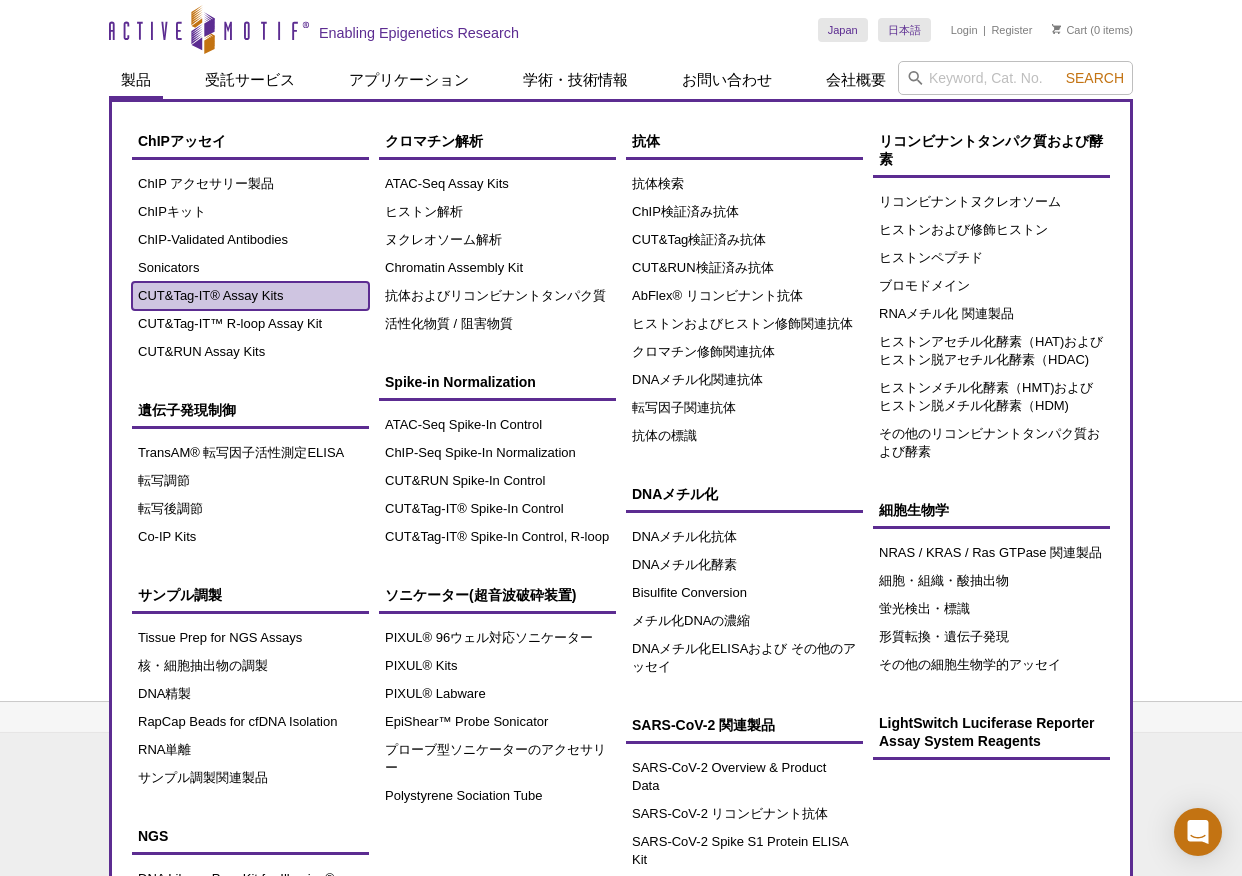 click on "CUT&Tag-IT® Assay Kits" at bounding box center [250, 296] 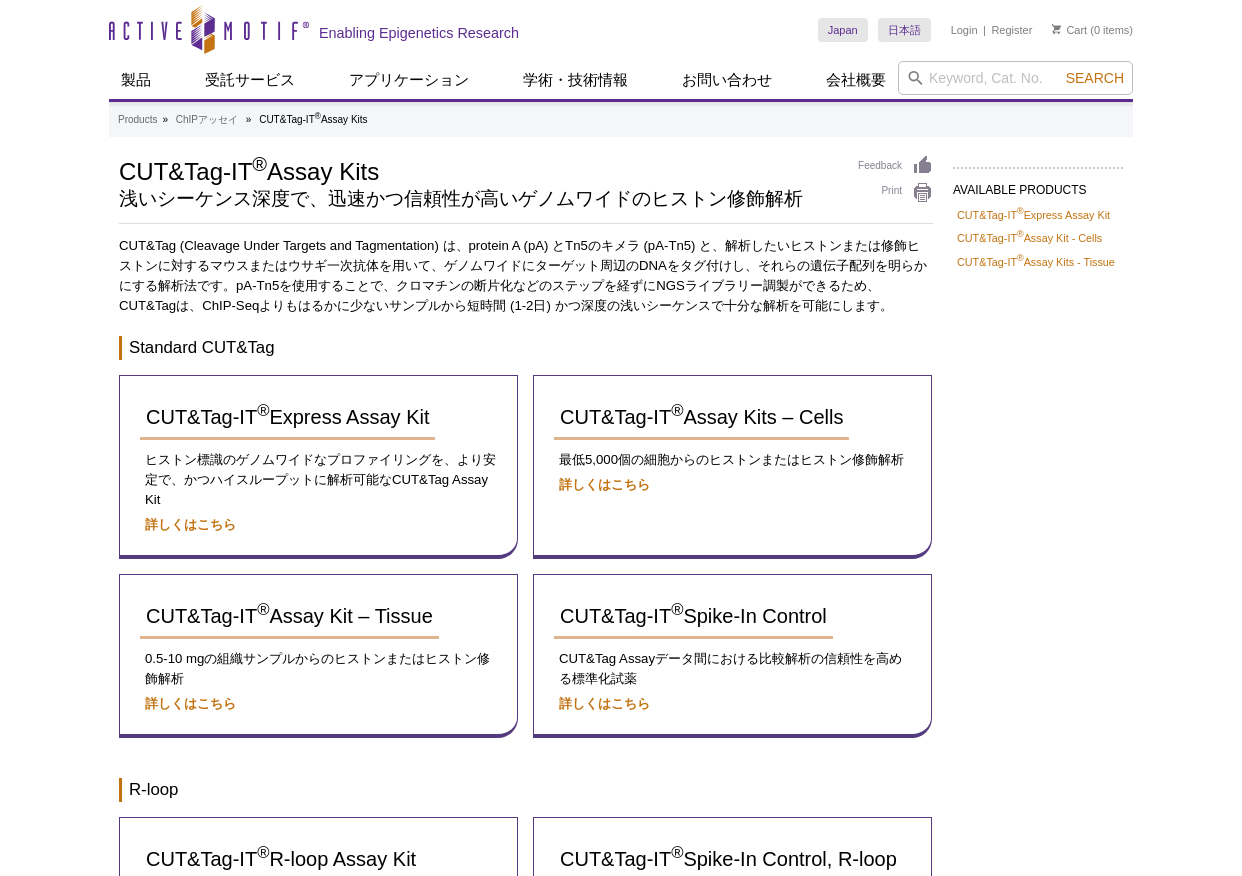 scroll, scrollTop: 0, scrollLeft: 0, axis: both 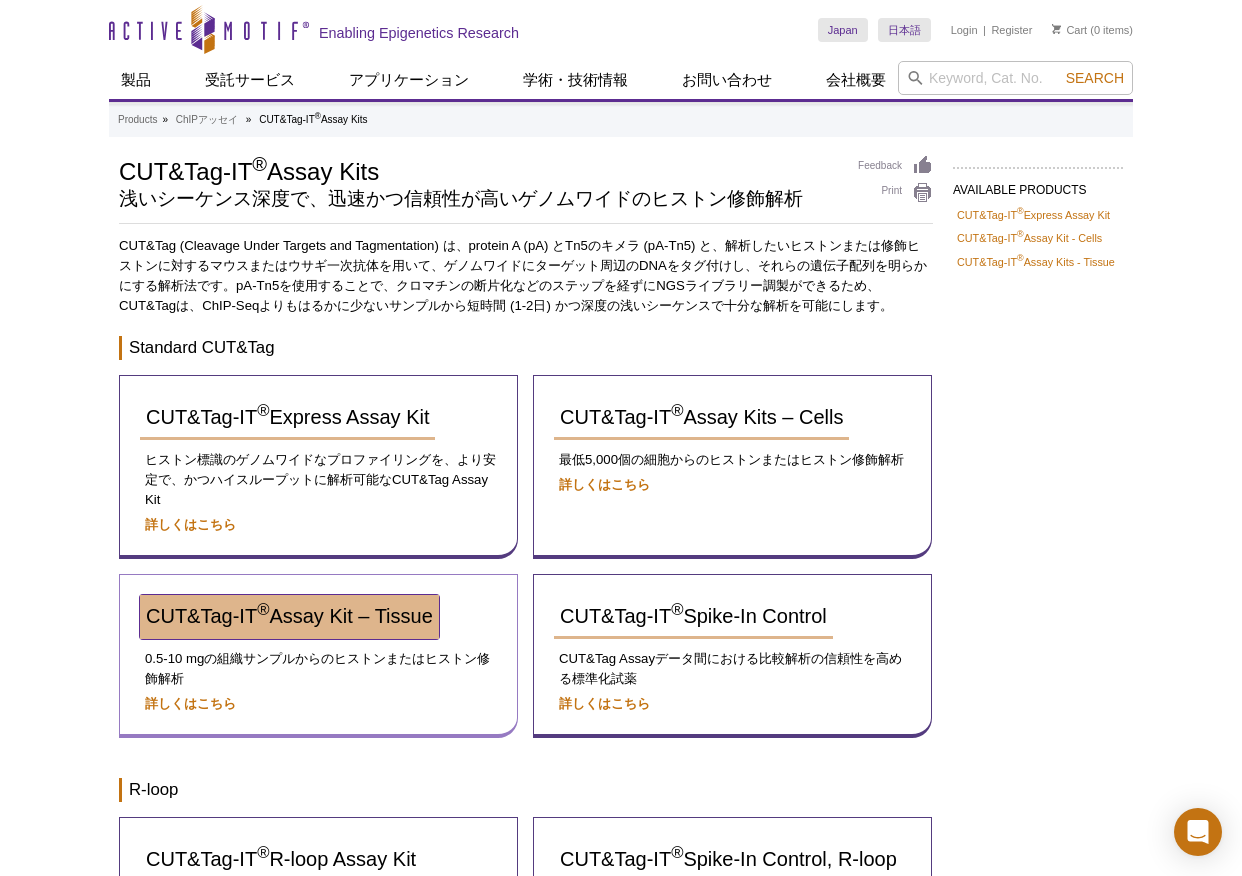 click on "CUT&Tag-IT ®  Assay Kit – Tissue" at bounding box center [289, 616] 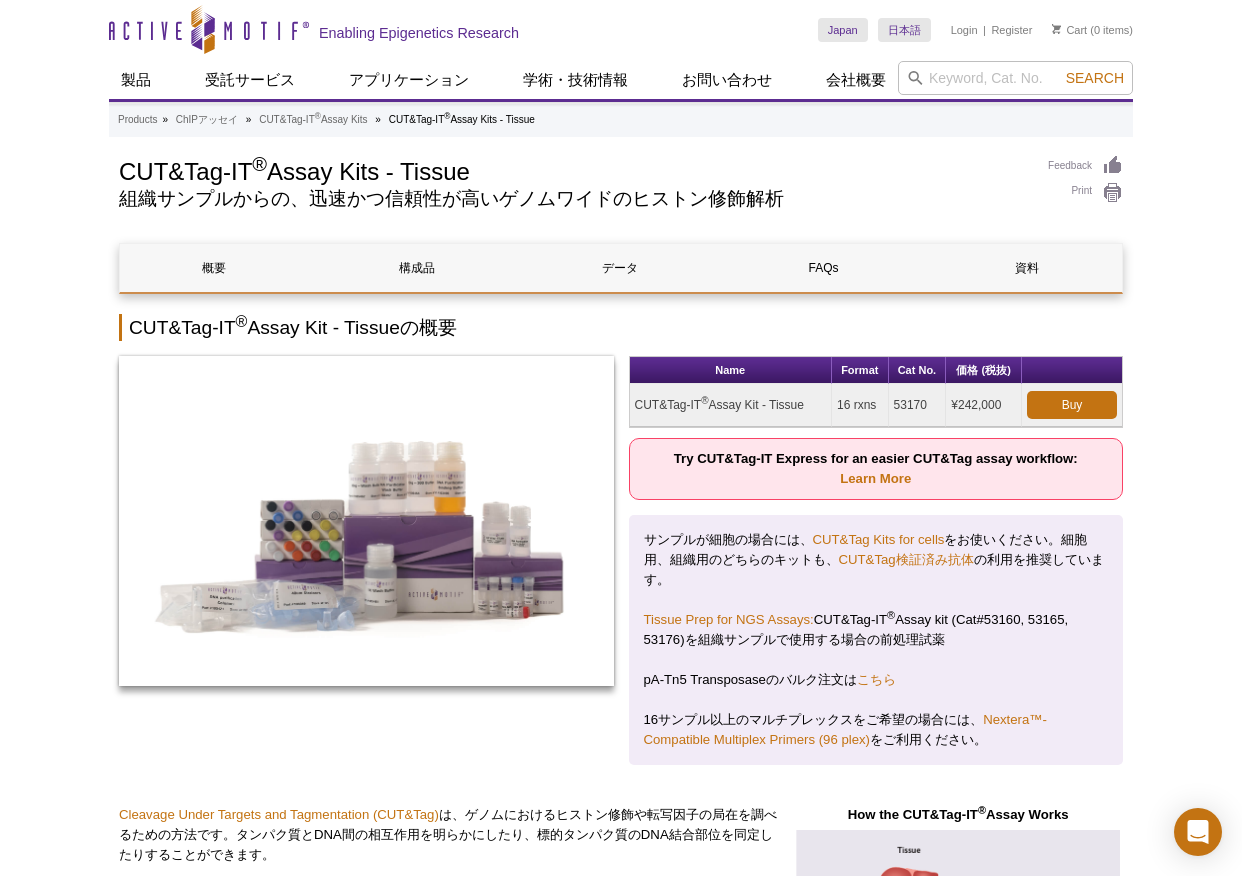 scroll, scrollTop: 0, scrollLeft: 0, axis: both 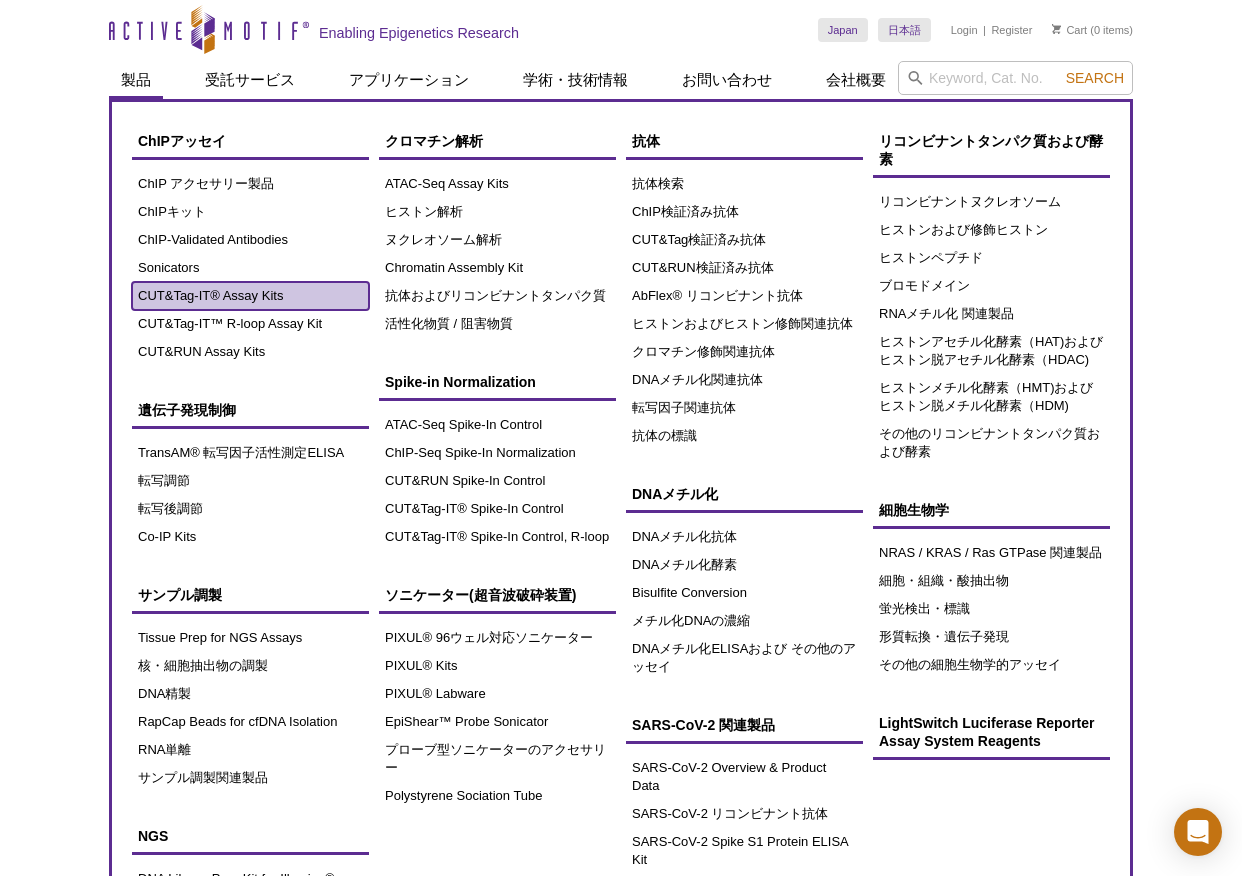 click on "CUT&Tag-IT® Assay Kits" at bounding box center (250, 296) 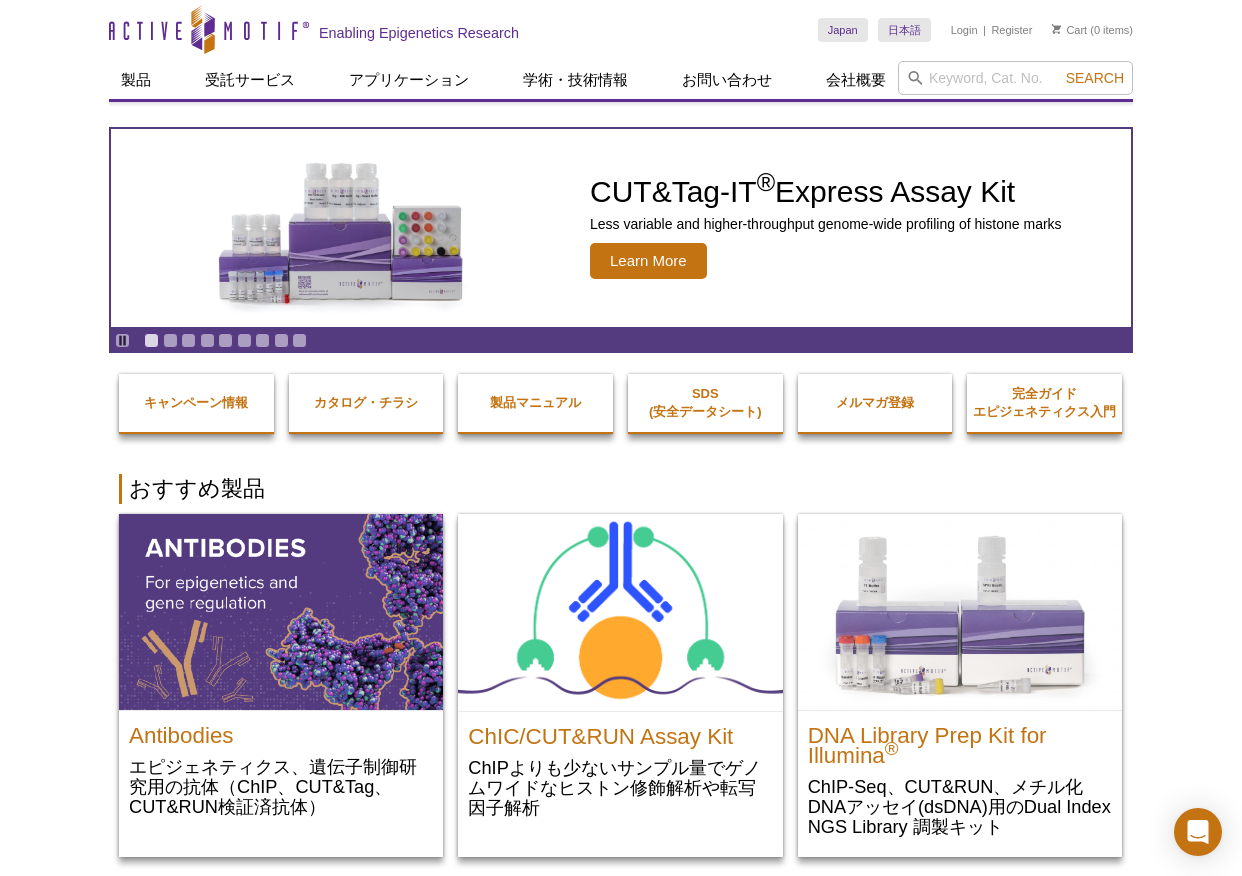 scroll, scrollTop: 0, scrollLeft: 0, axis: both 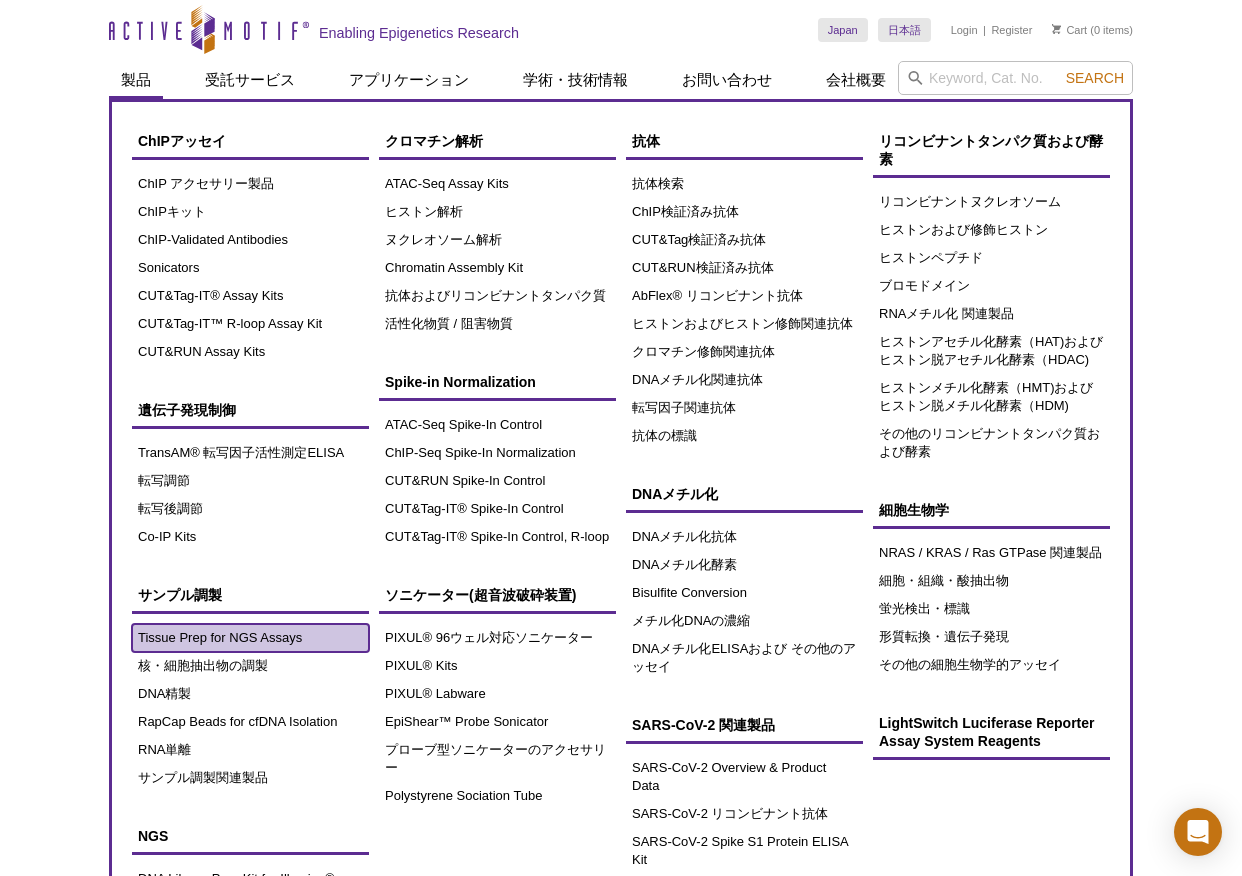 click on "Tissue Prep for NGS Assays" at bounding box center [250, 638] 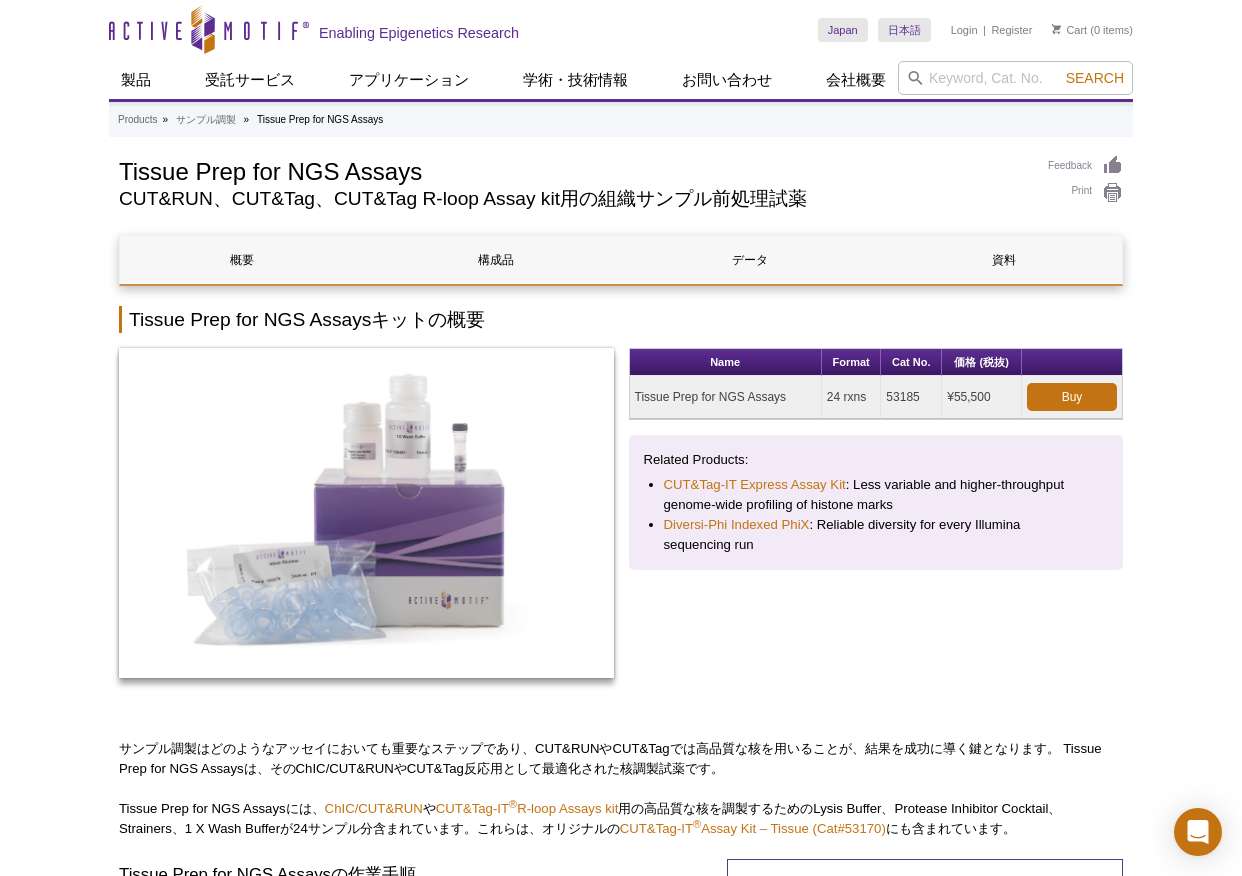 scroll, scrollTop: 0, scrollLeft: 0, axis: both 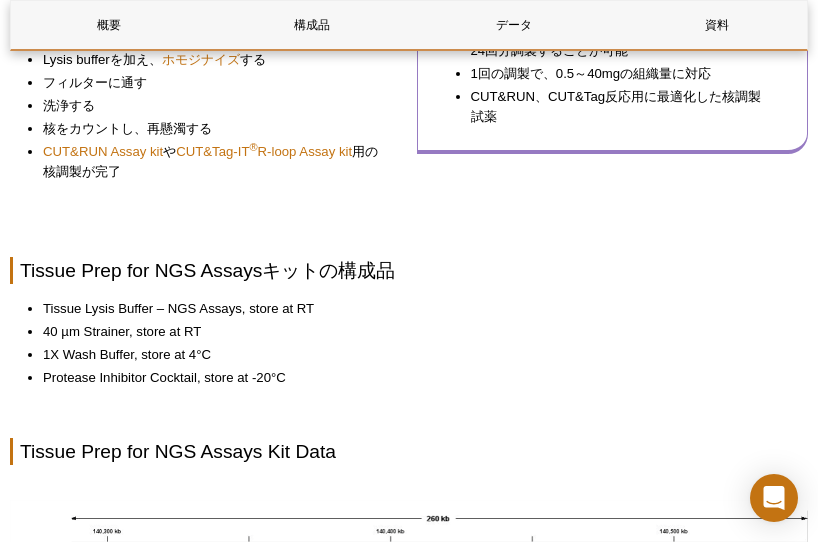 drag, startPoint x: 427, startPoint y: 320, endPoint x: 558, endPoint y: 99, distance: 256.90854 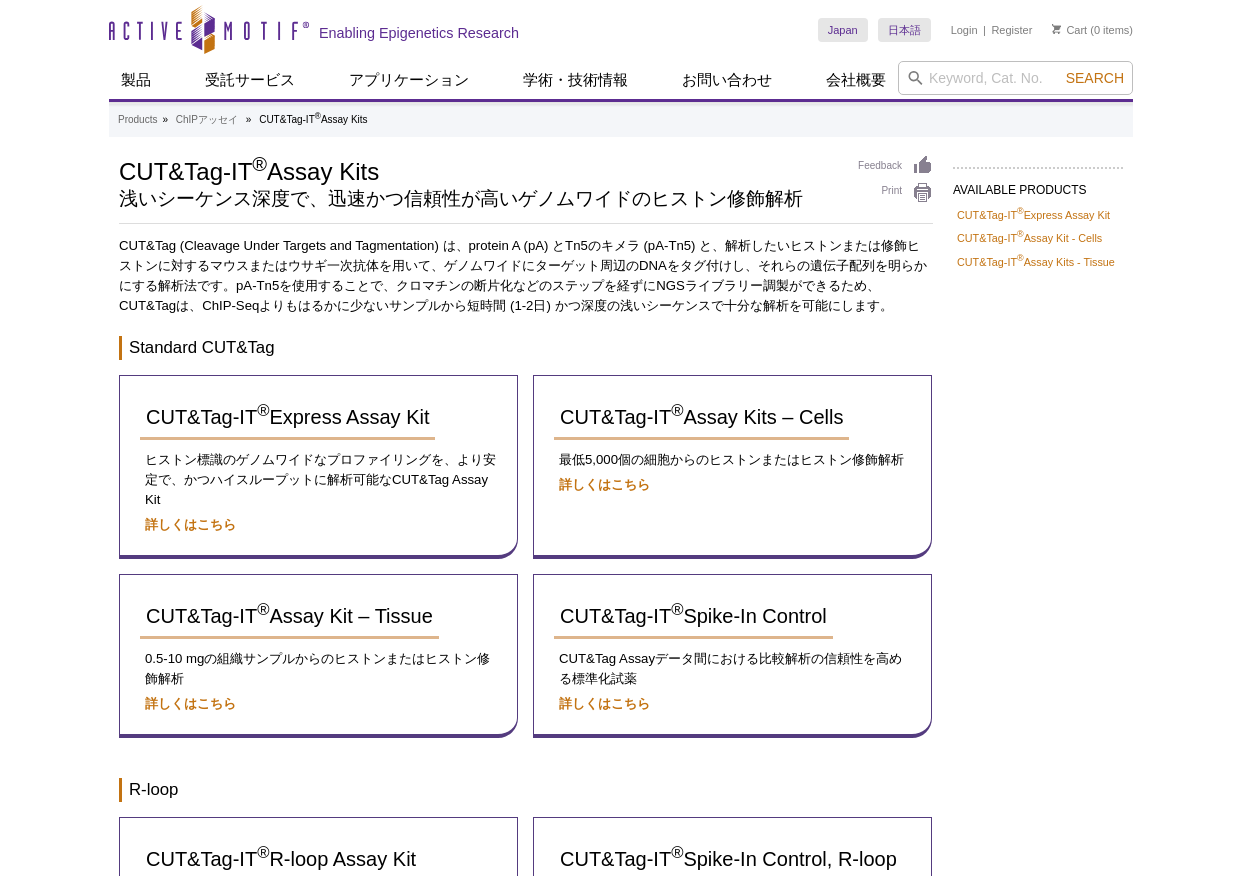 scroll, scrollTop: 0, scrollLeft: 0, axis: both 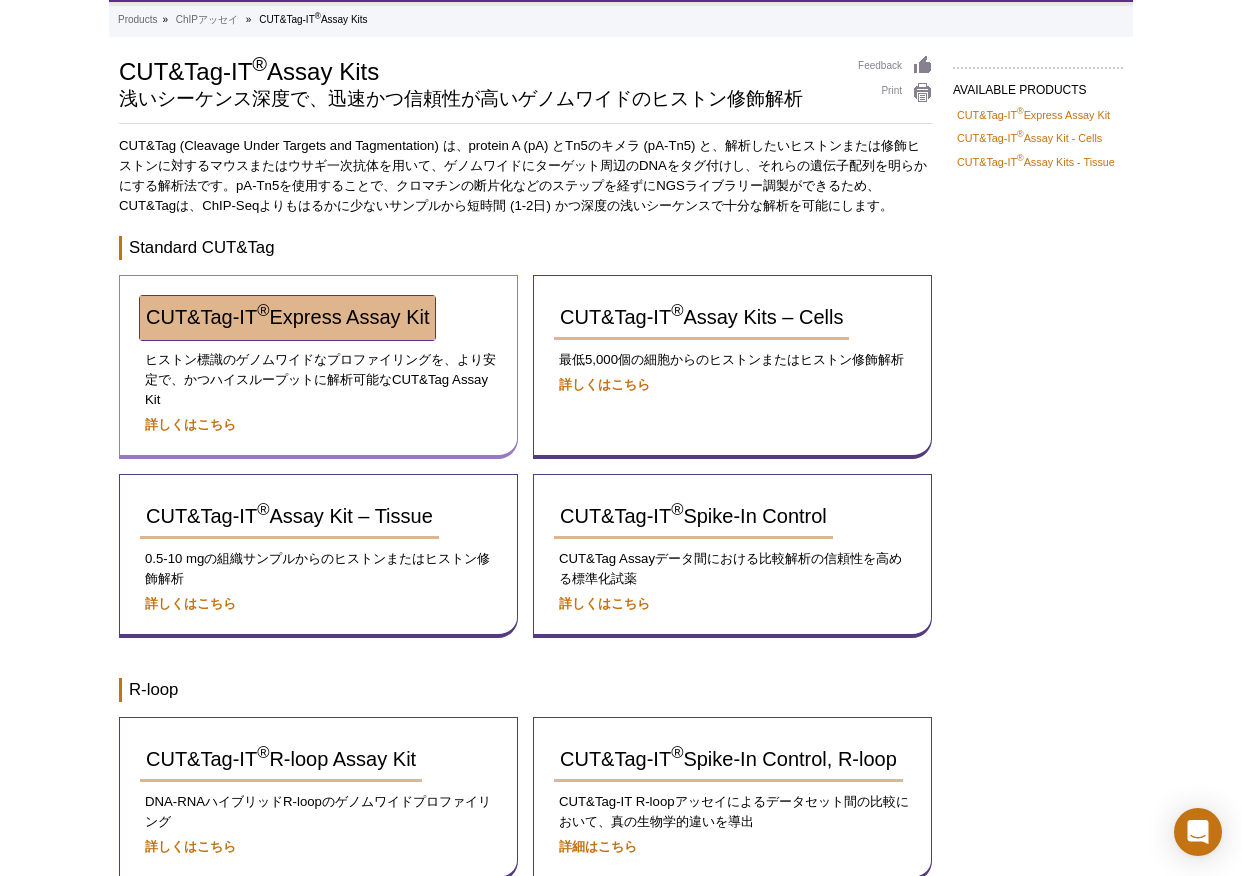click on "CUT&Tag-IT ®  Express Assay Kit" at bounding box center (287, 317) 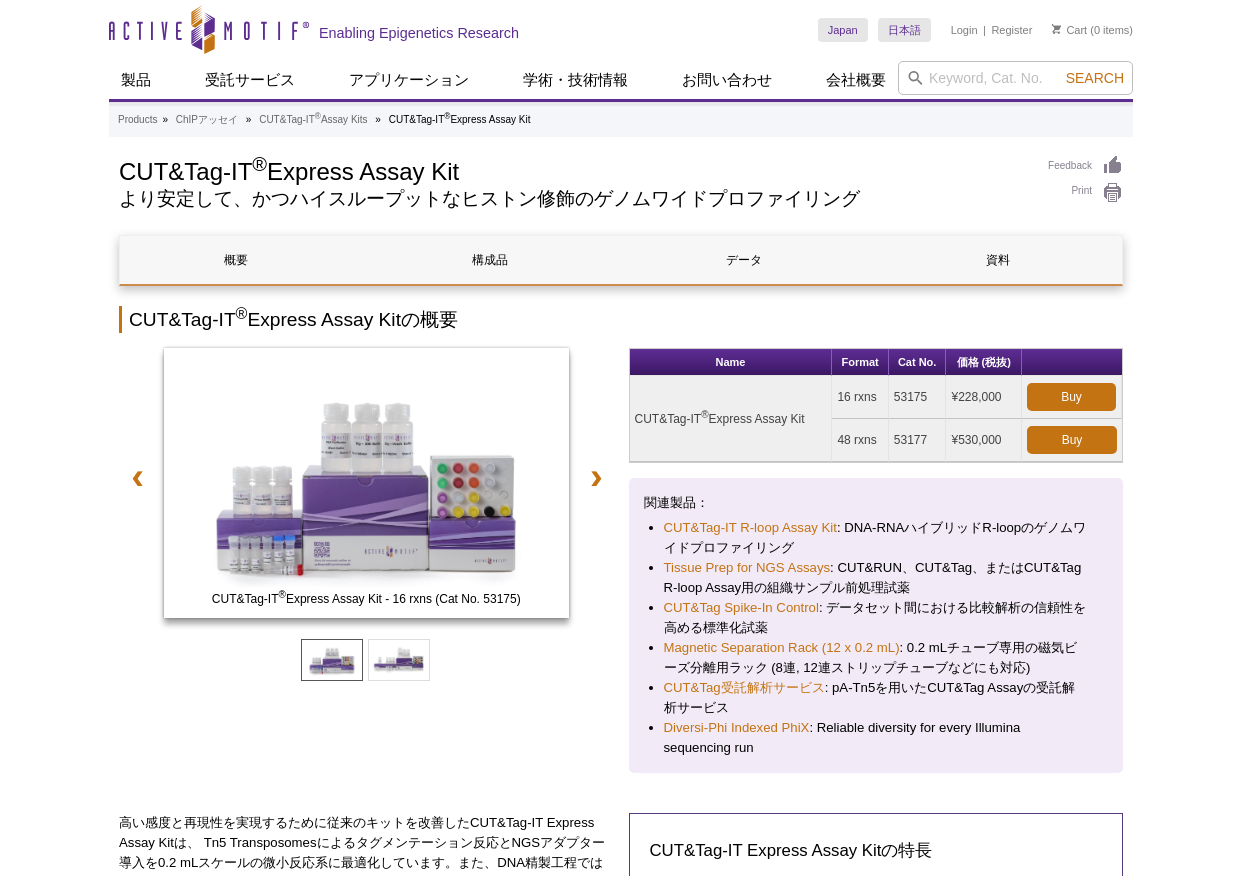 scroll, scrollTop: 0, scrollLeft: 0, axis: both 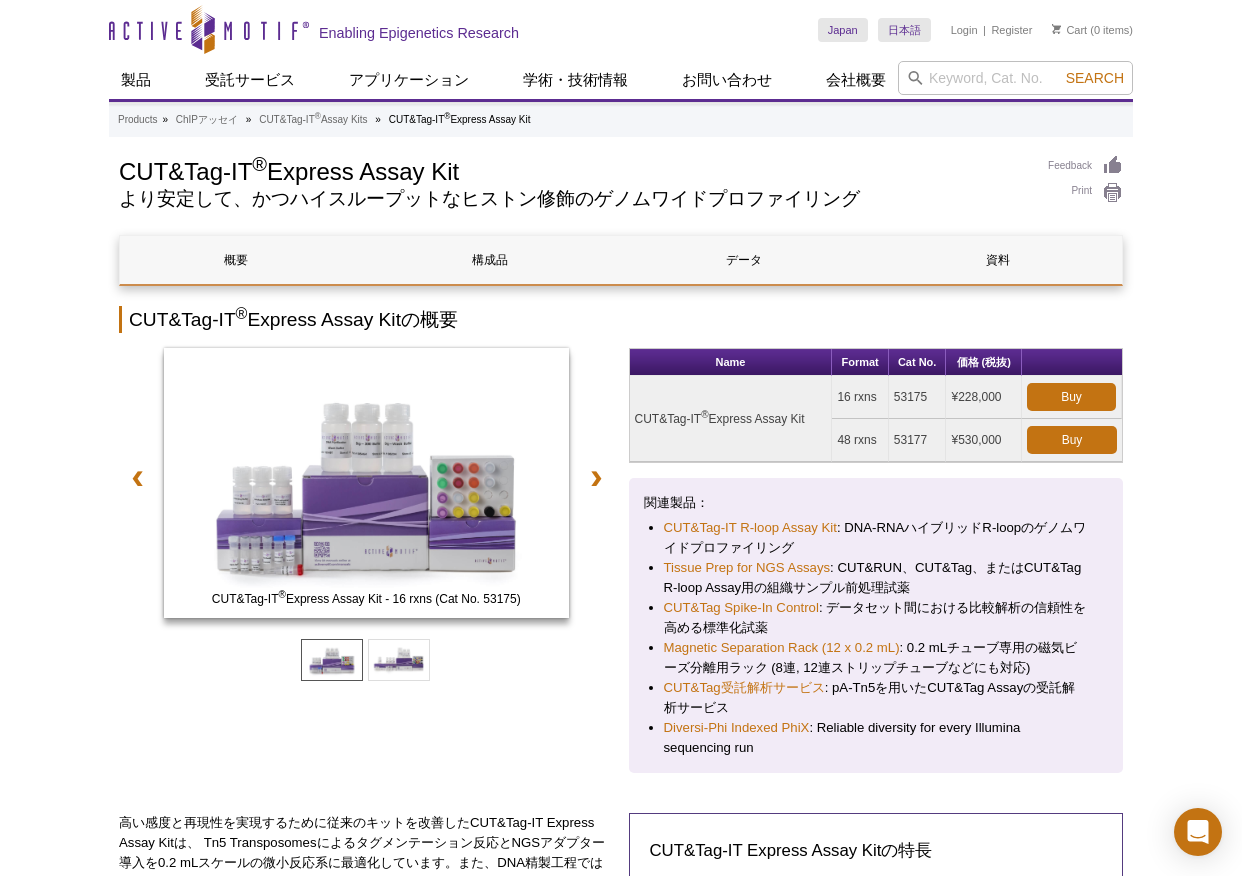 click on "Active Motif Logo
Enabling Epigenetics Research
0
Search
Skip to content
Active Motif Logo
Enabling Epigenetics Research
Japan
Australia
Austria
Belgium
Brazil
Canada
China" at bounding box center (621, 1570) 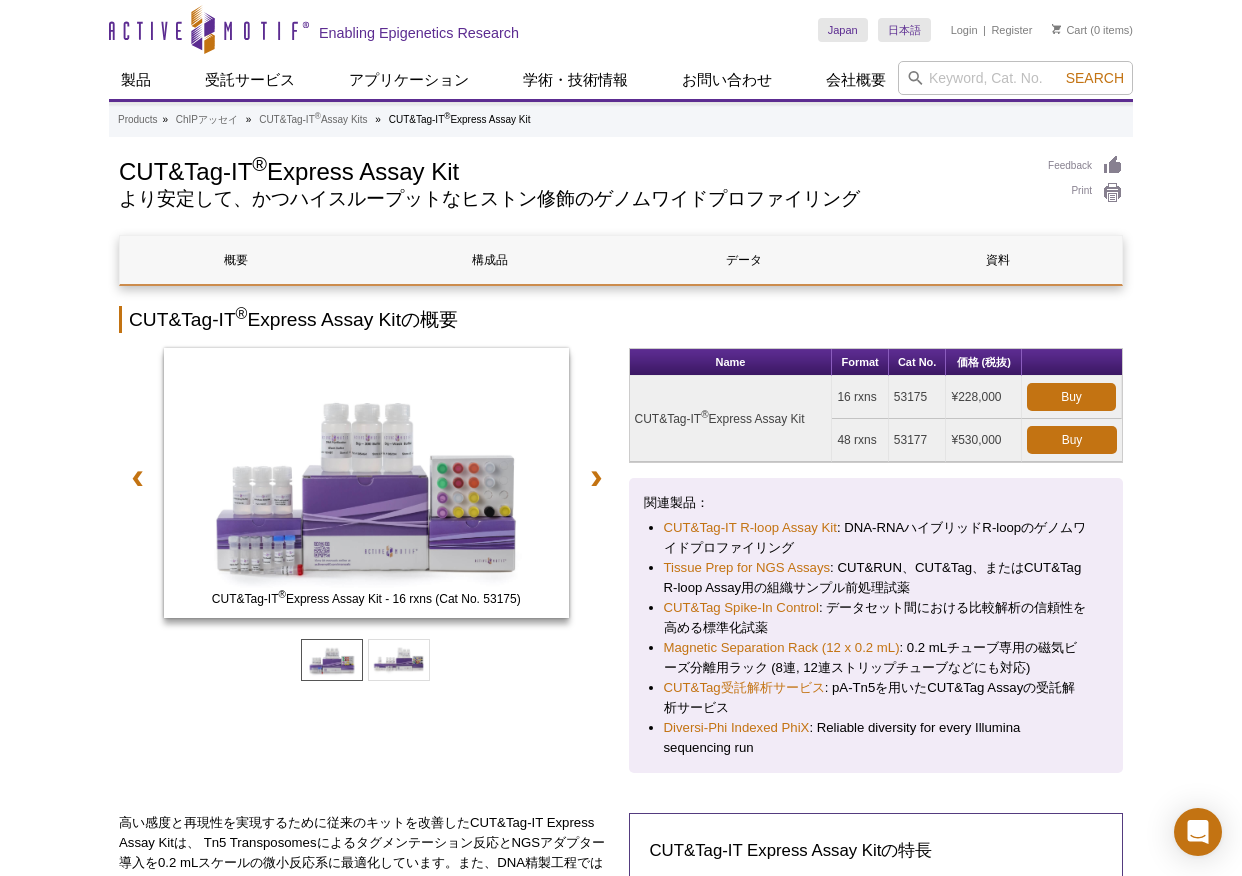 click on "Active Motif Logo
Enabling Epigenetics Research
0
Search
Skip to content
Active Motif Logo
Enabling Epigenetics Research
Japan
Australia
Austria
Belgium
Brazil
Canada
China" at bounding box center [621, 1570] 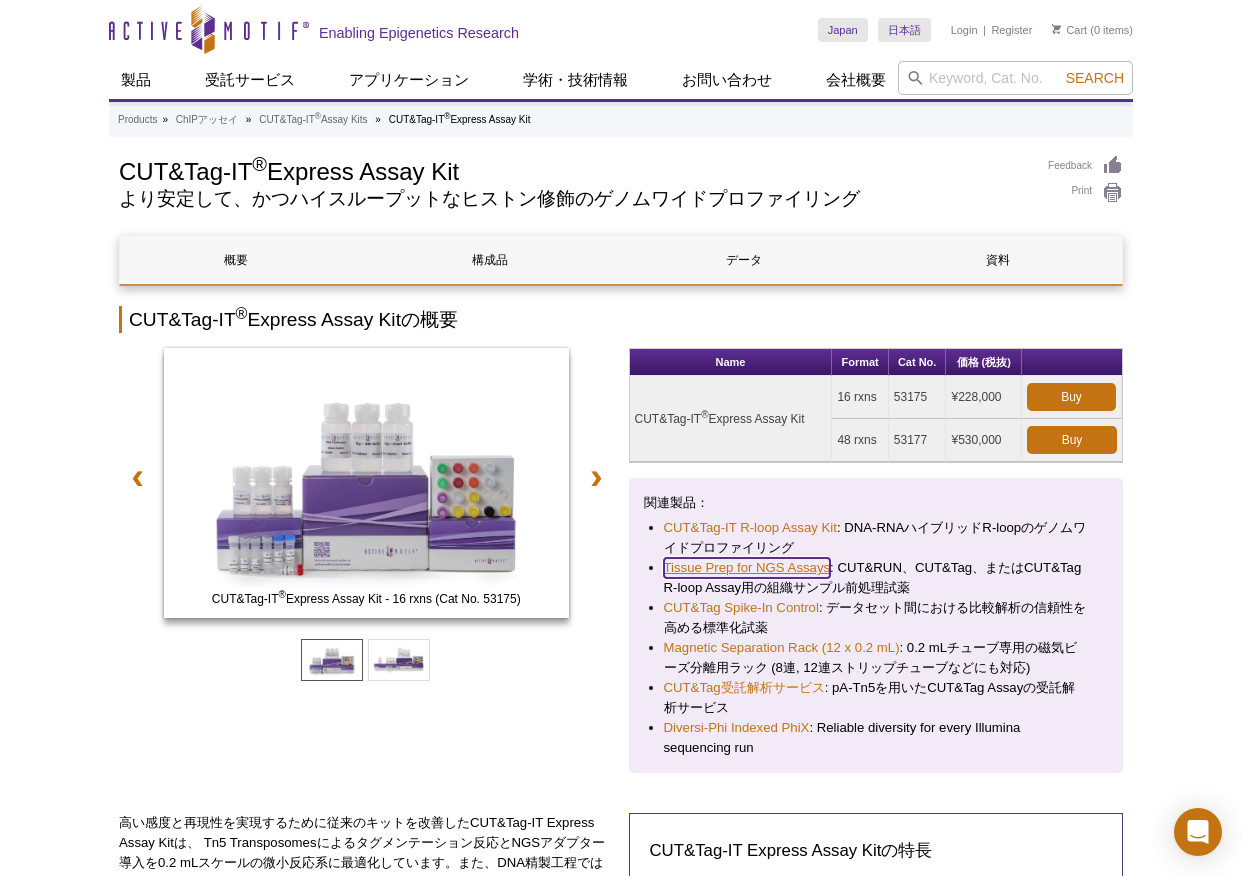 click on "Tissue Prep for NGS Assays" at bounding box center (747, 568) 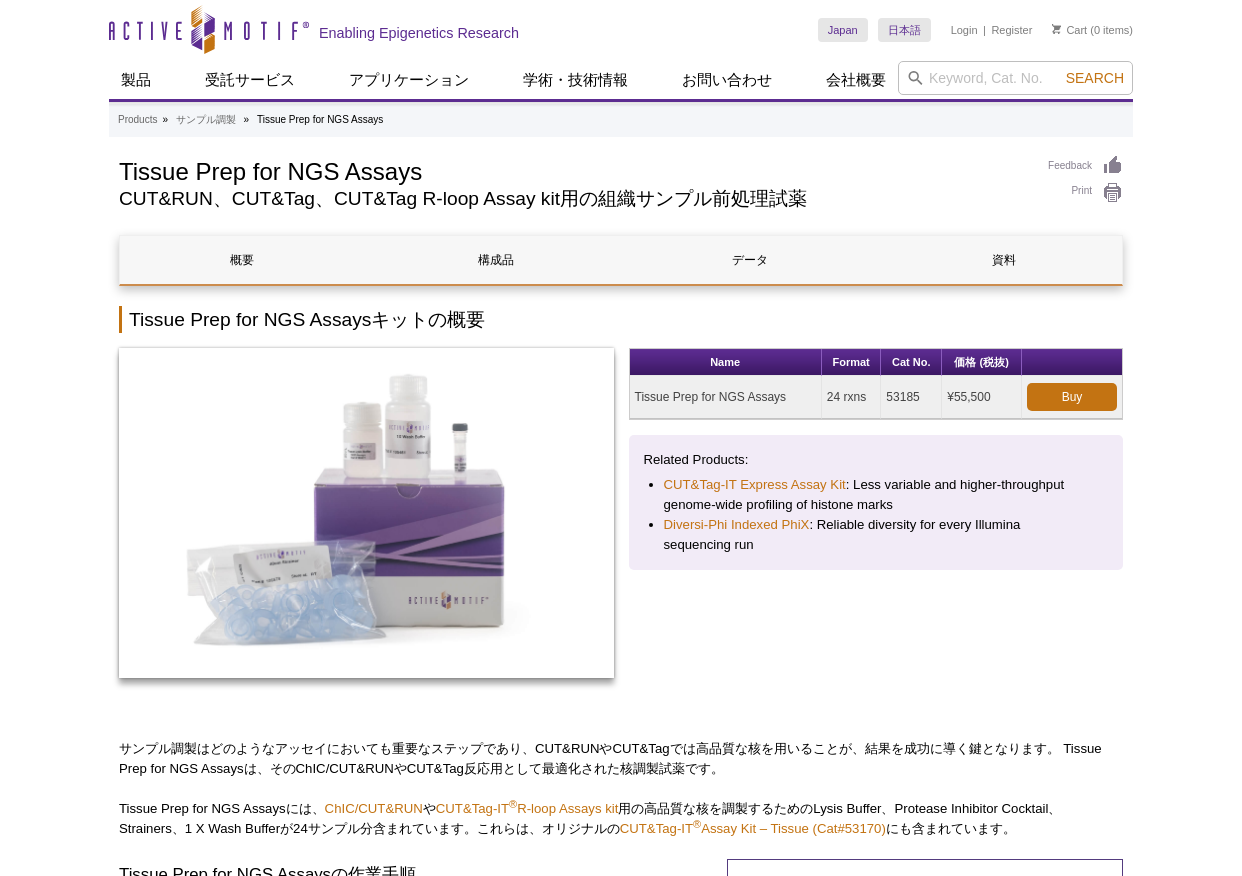 scroll, scrollTop: 0, scrollLeft: 0, axis: both 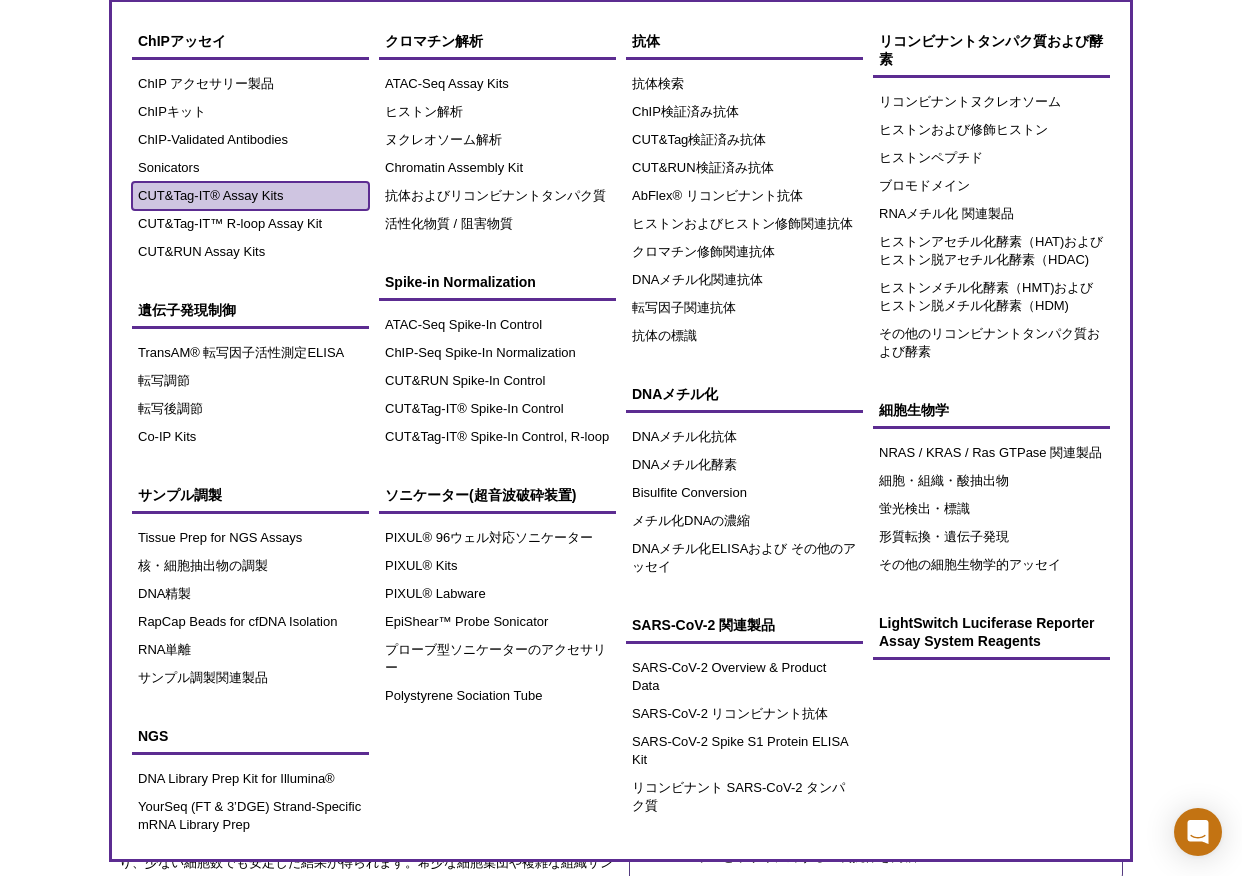 click on "CUT&Tag-IT® Assay Kits" at bounding box center (250, 196) 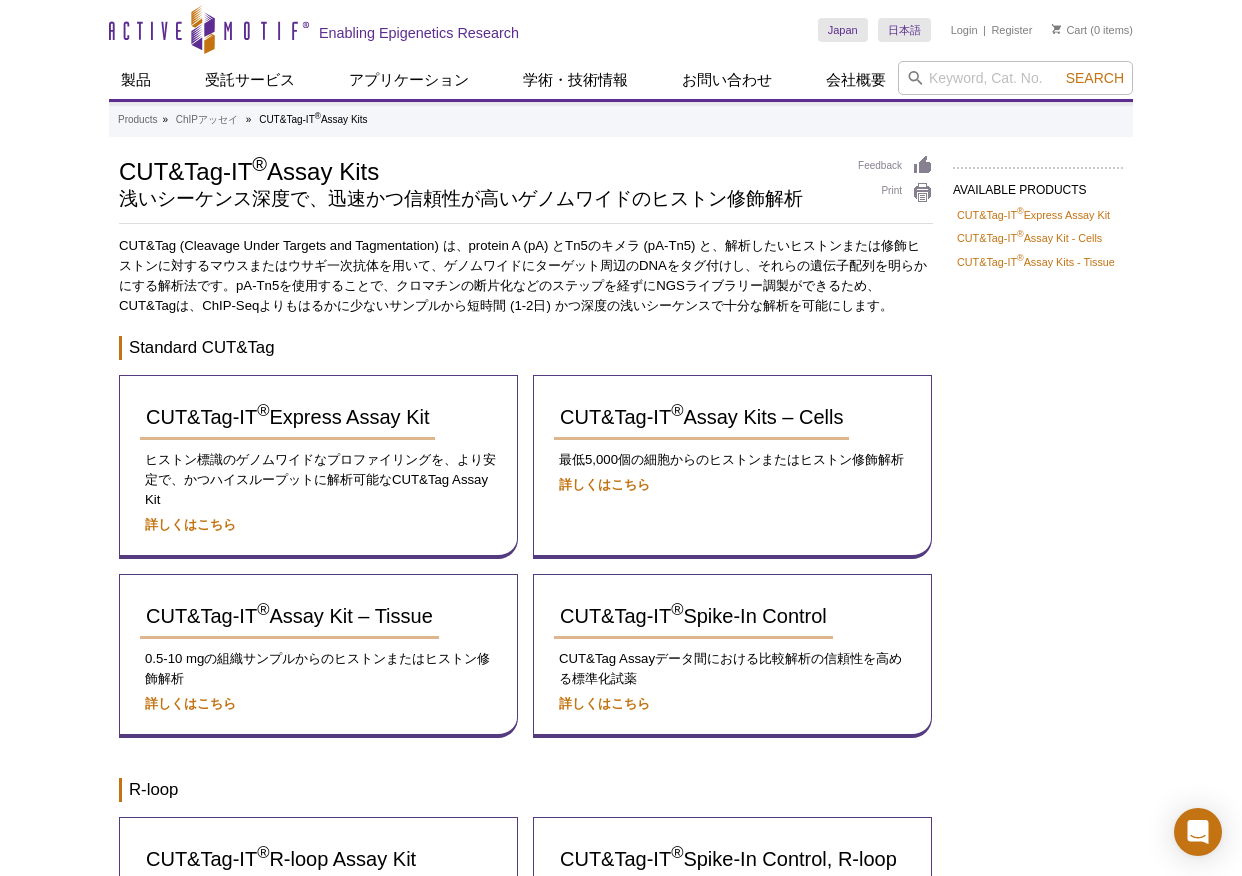 scroll, scrollTop: 0, scrollLeft: 0, axis: both 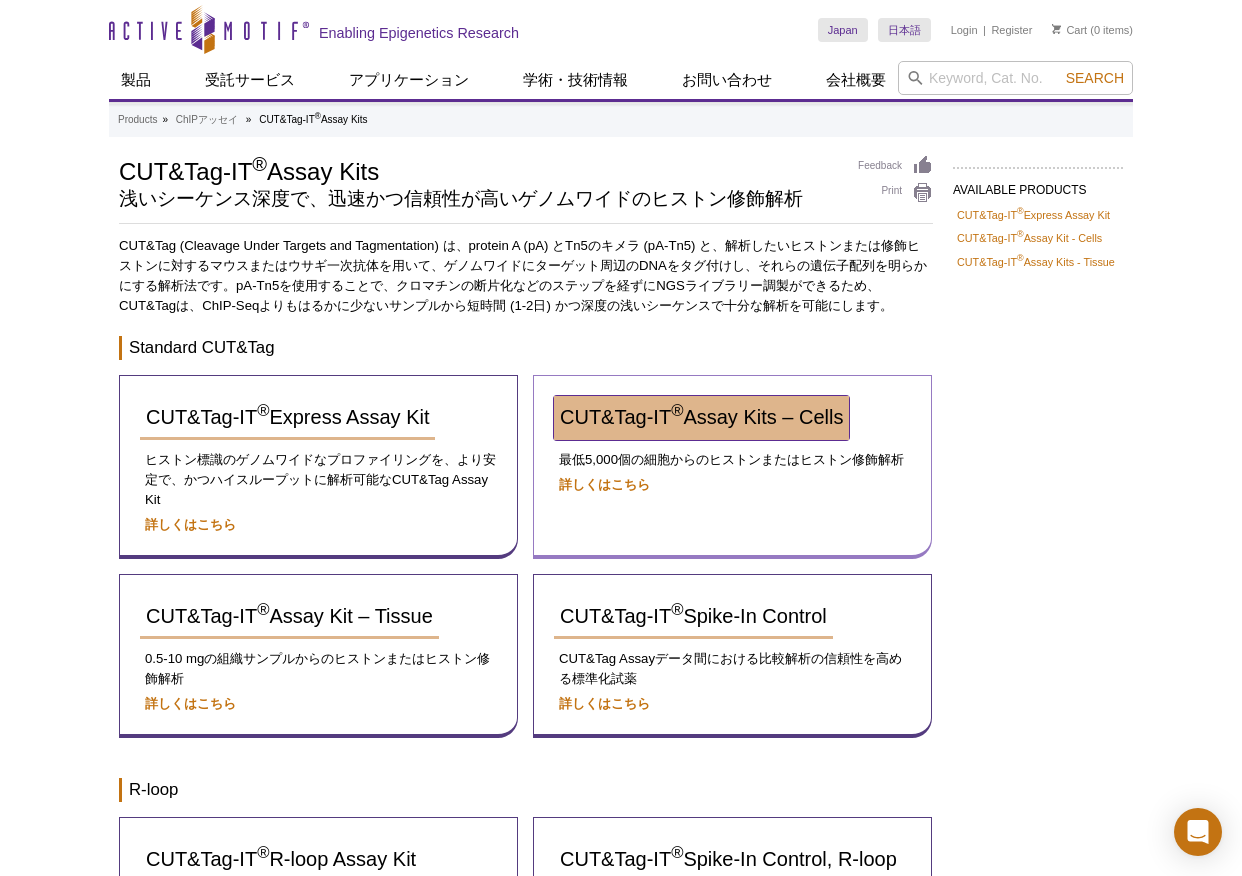 click on "CUT&Tag-IT ®  Assay Kits – Cells" at bounding box center (701, 418) 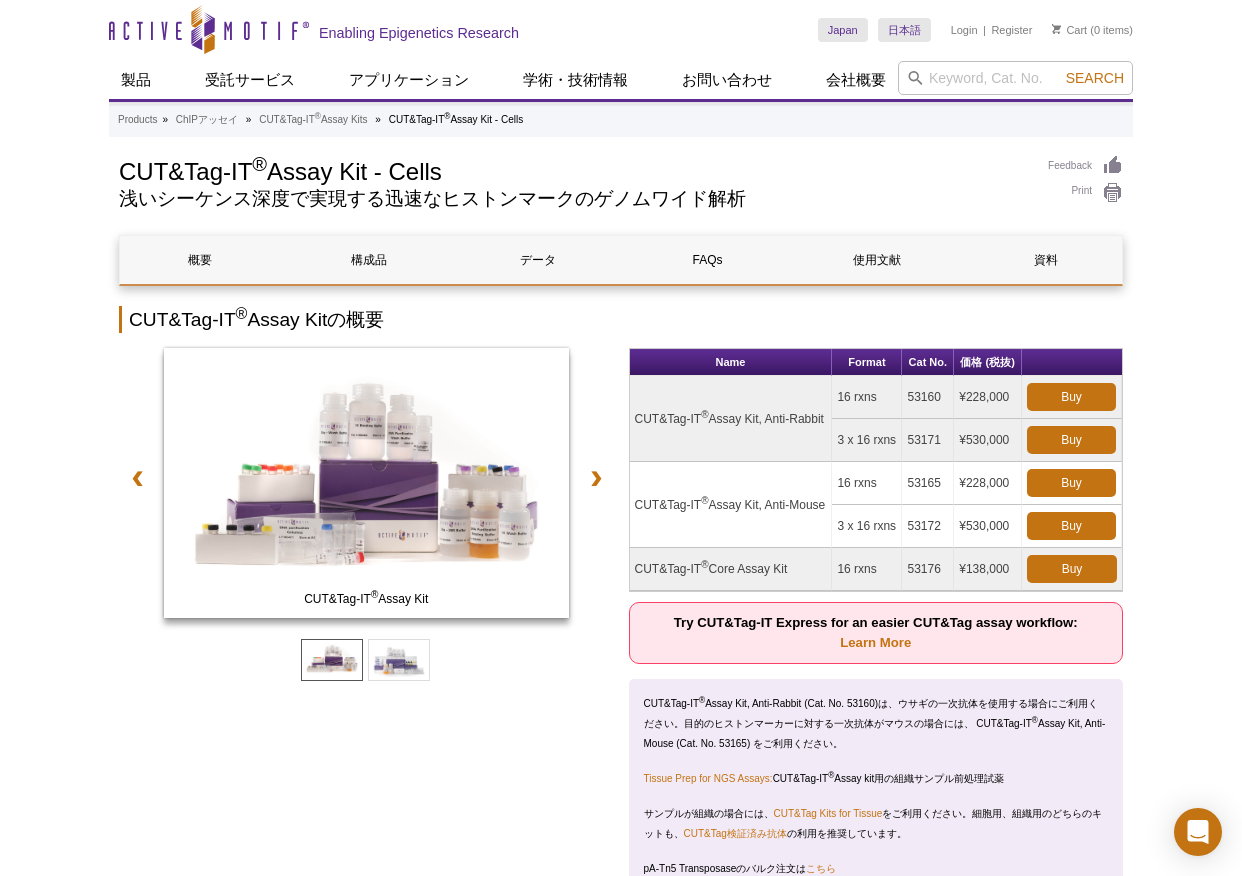 scroll, scrollTop: 0, scrollLeft: 0, axis: both 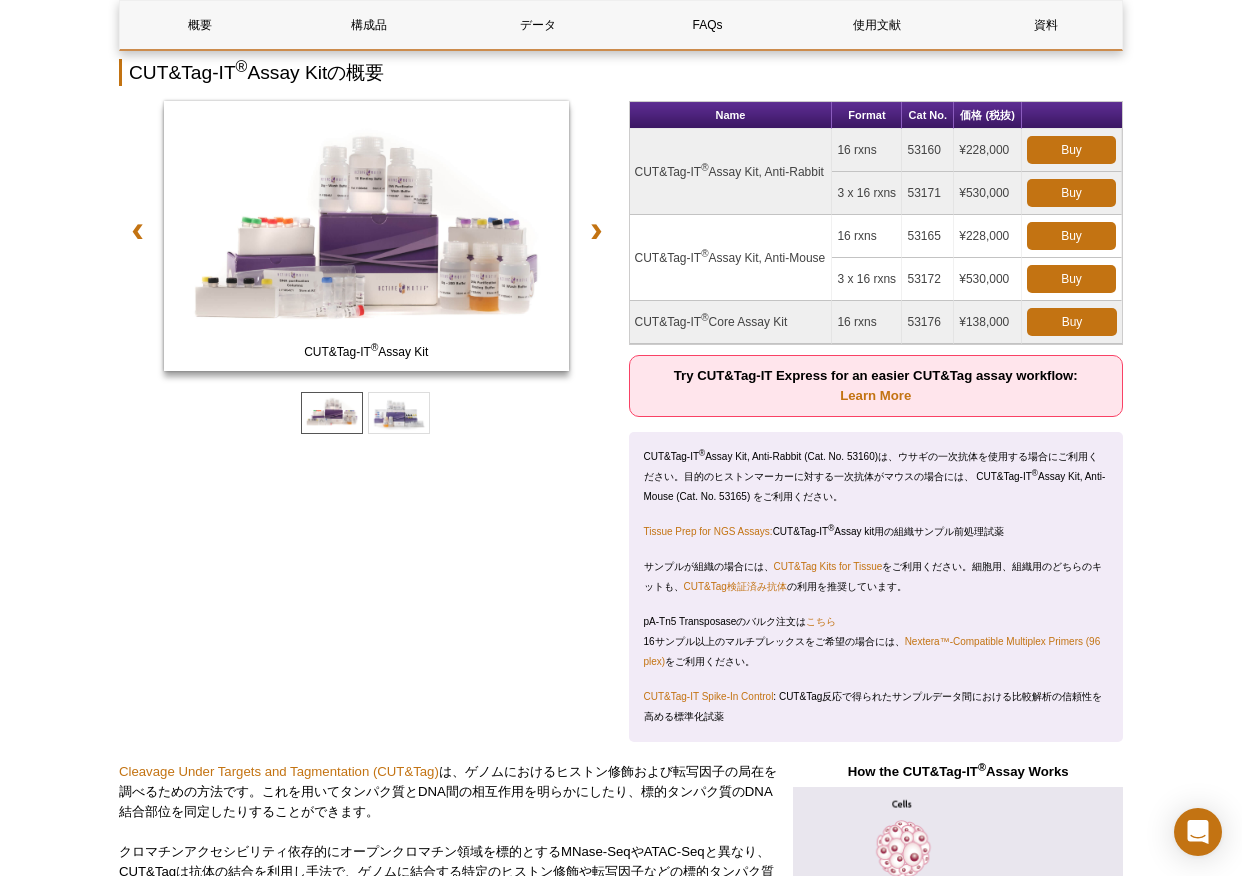 click on "CUT&Tag-IT ®  Assay Kit
CUT&Tag-IT ®  Core Assay Kit
❮   ❯" at bounding box center [366, 421] 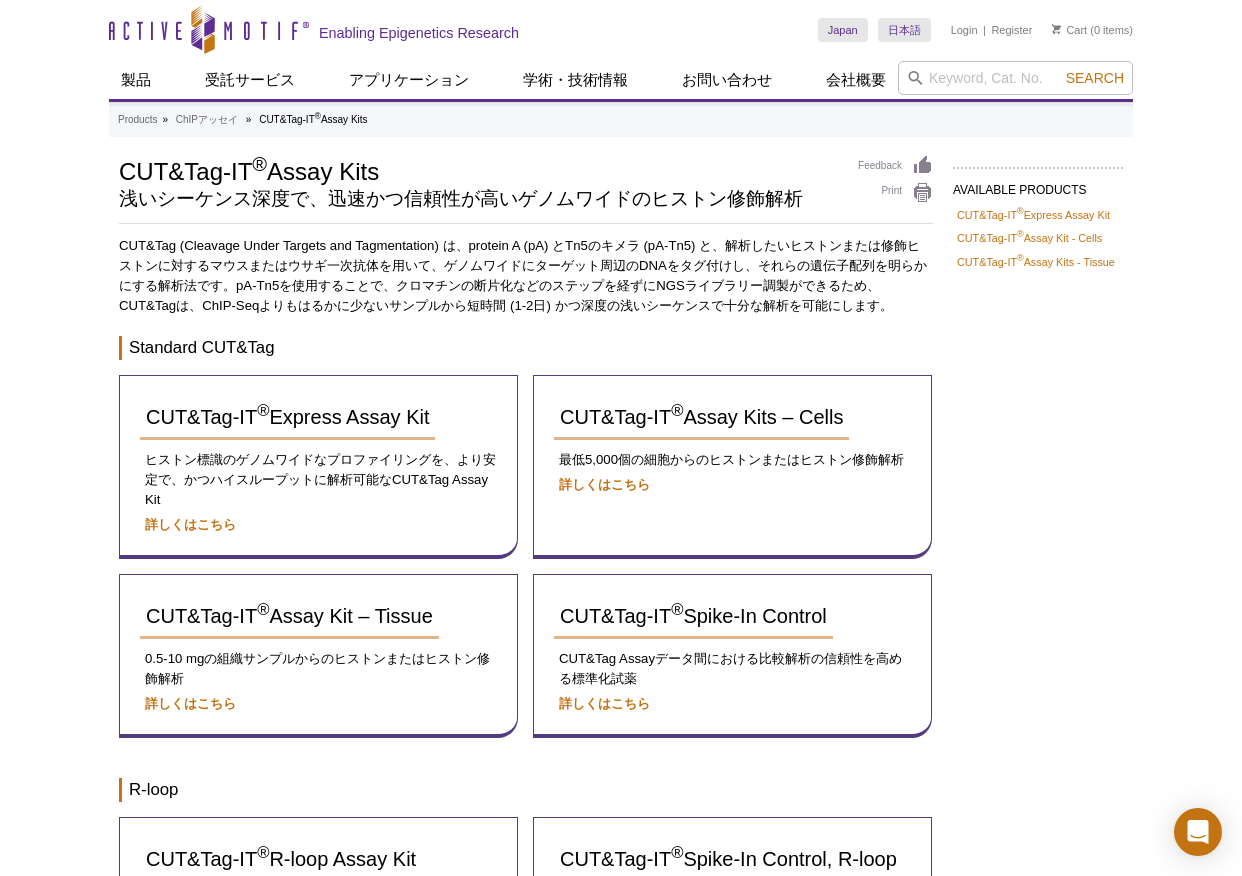 scroll, scrollTop: 0, scrollLeft: 0, axis: both 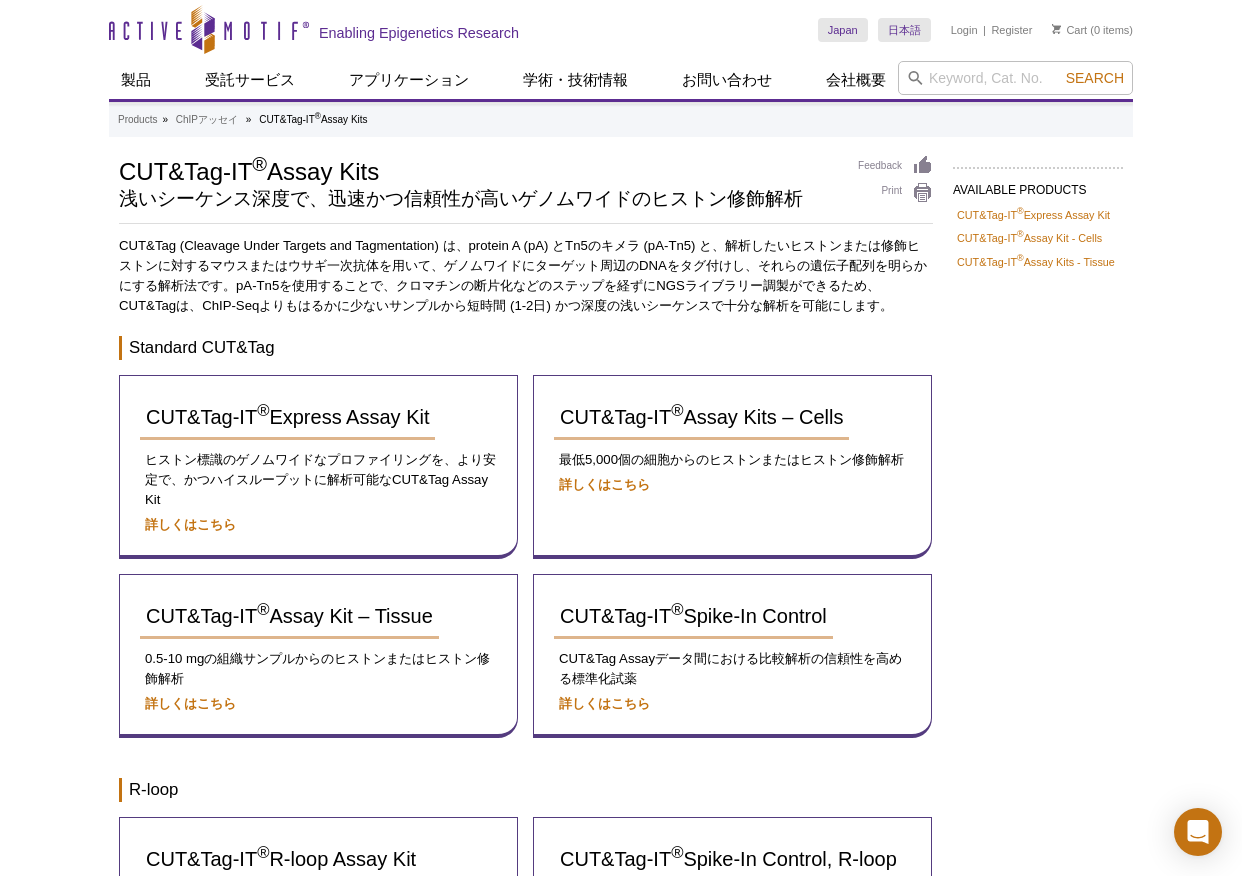click on "Active Motif Logo
Enabling Epigenetics Research
0
Search
Skip to content
Active Motif Logo
Enabling Epigenetics Research
Japan
Australia
Austria
Belgium
Brazil
Canada
China" at bounding box center [621, 744] 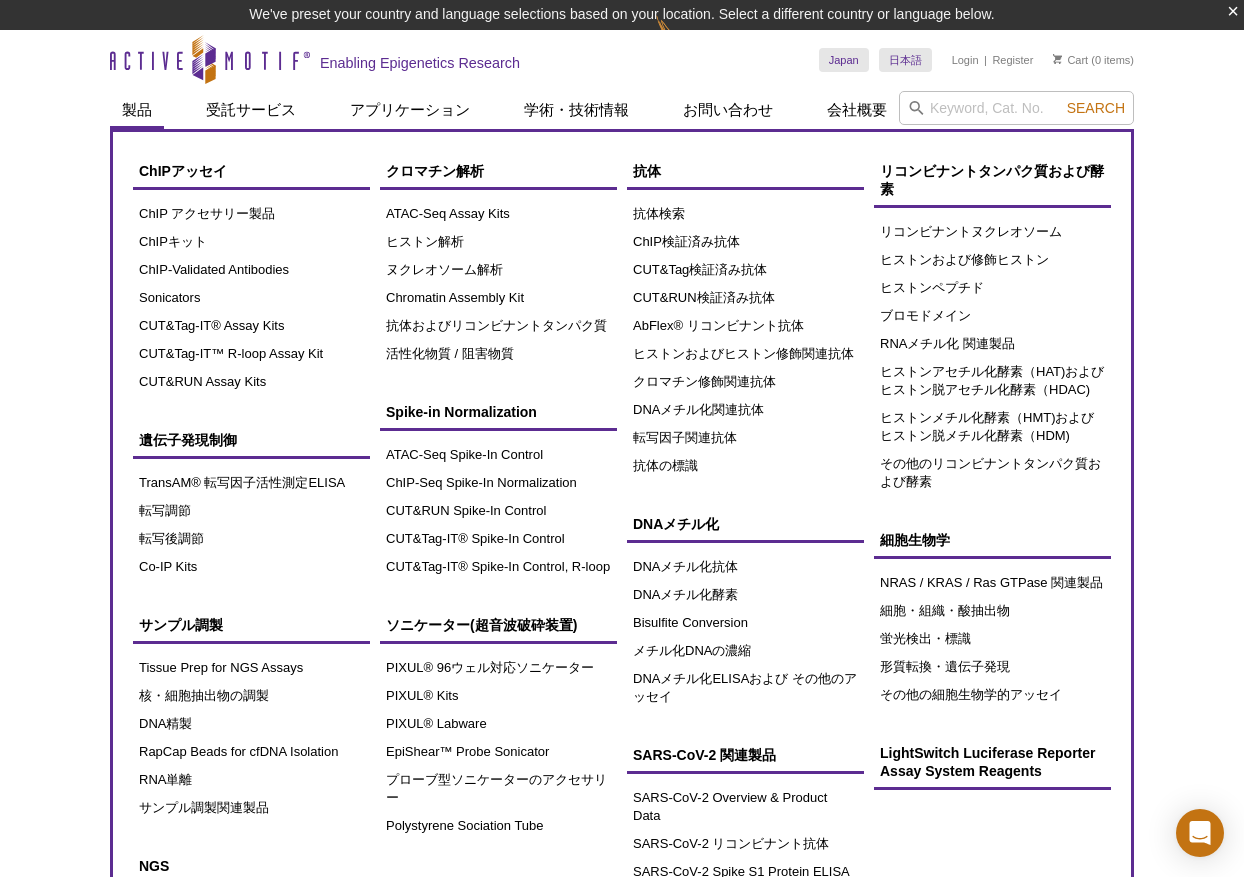 scroll, scrollTop: 0, scrollLeft: 0, axis: both 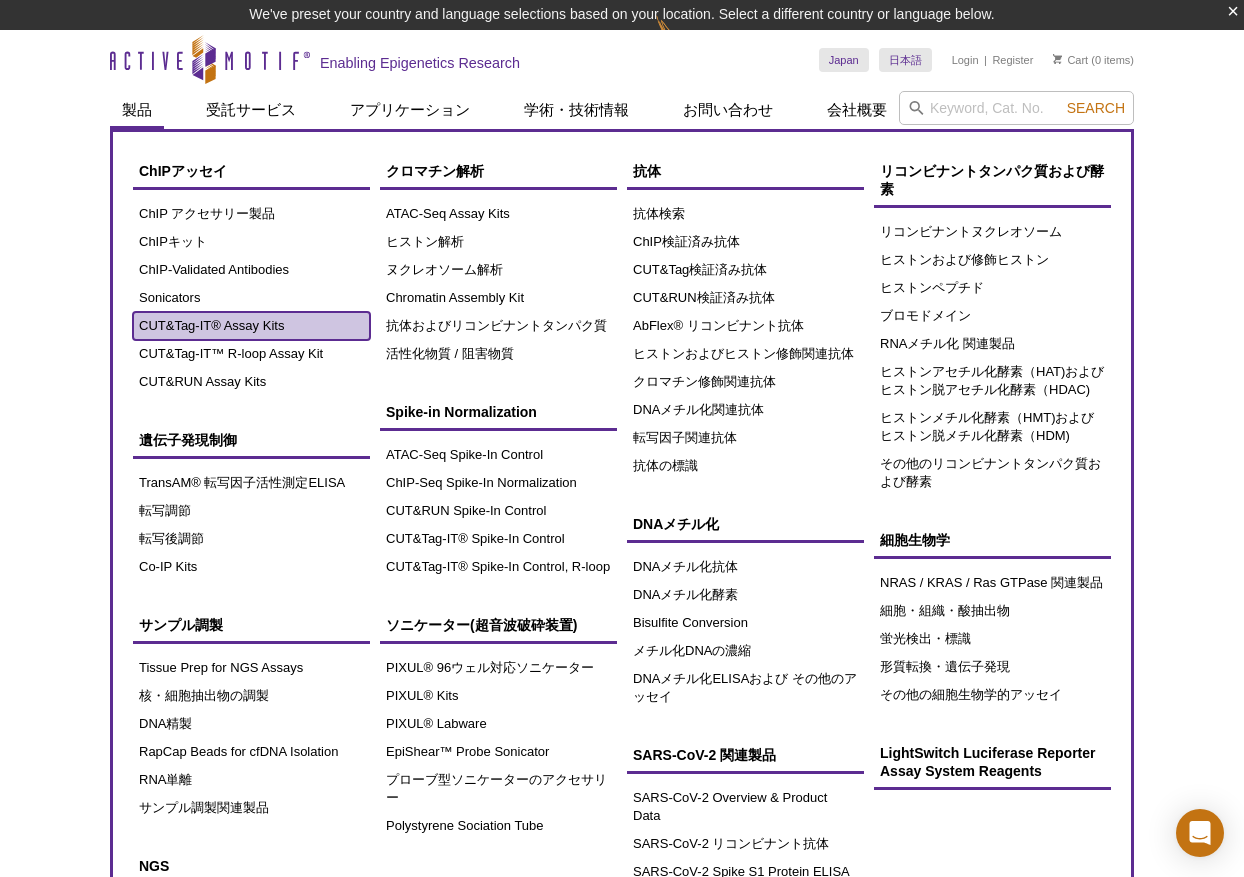click on "CUT&Tag-IT® Assay Kits" at bounding box center [251, 326] 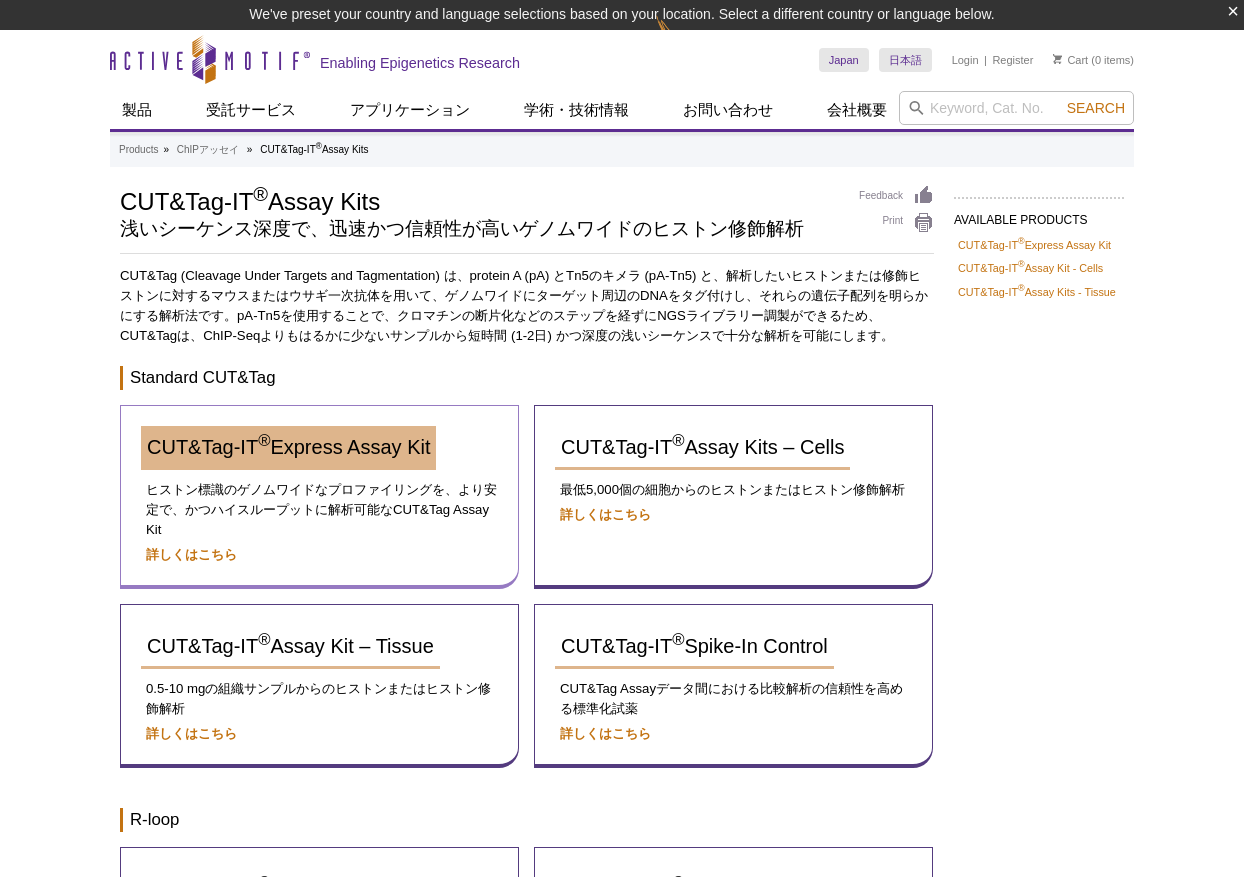 scroll, scrollTop: 0, scrollLeft: 0, axis: both 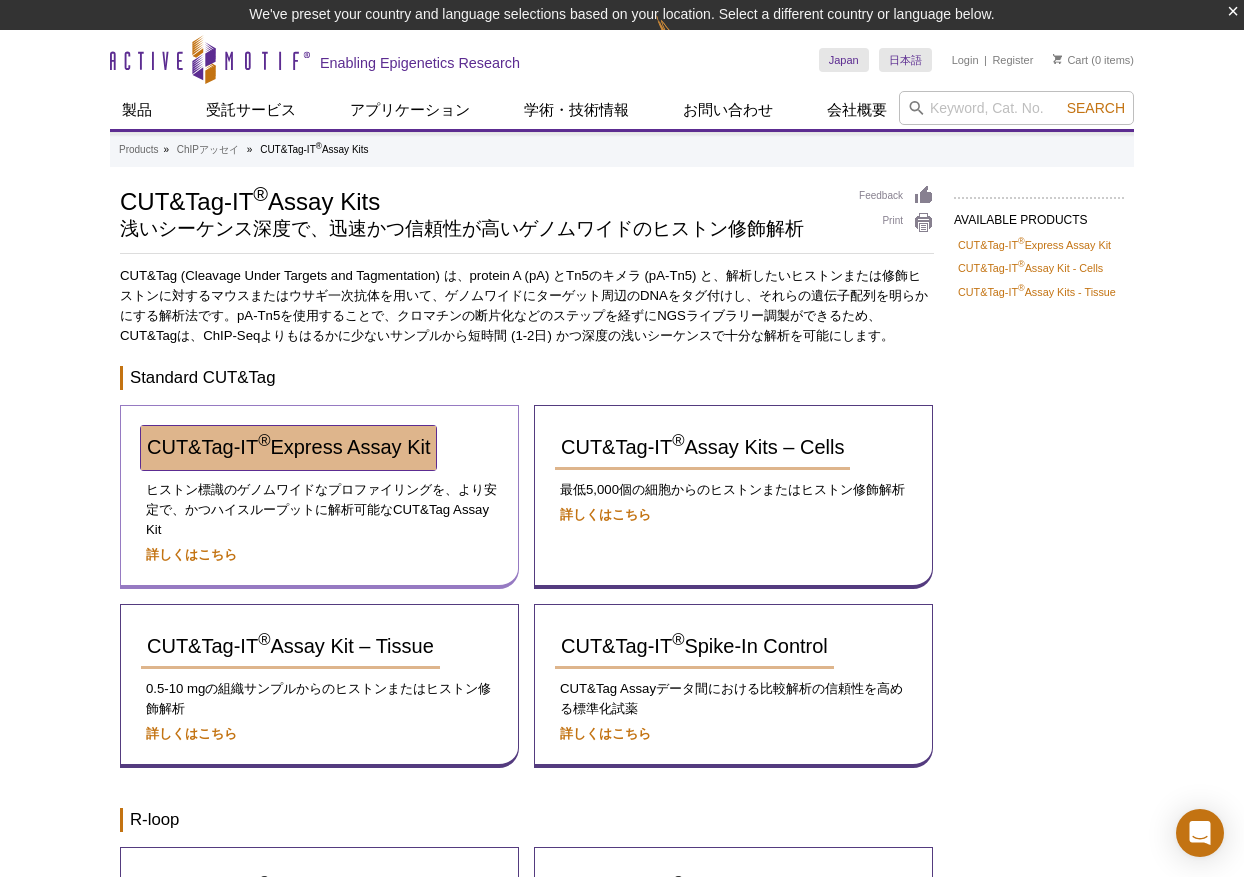 click on "CUT&Tag-IT ®  Express Assay Kit" at bounding box center (288, 447) 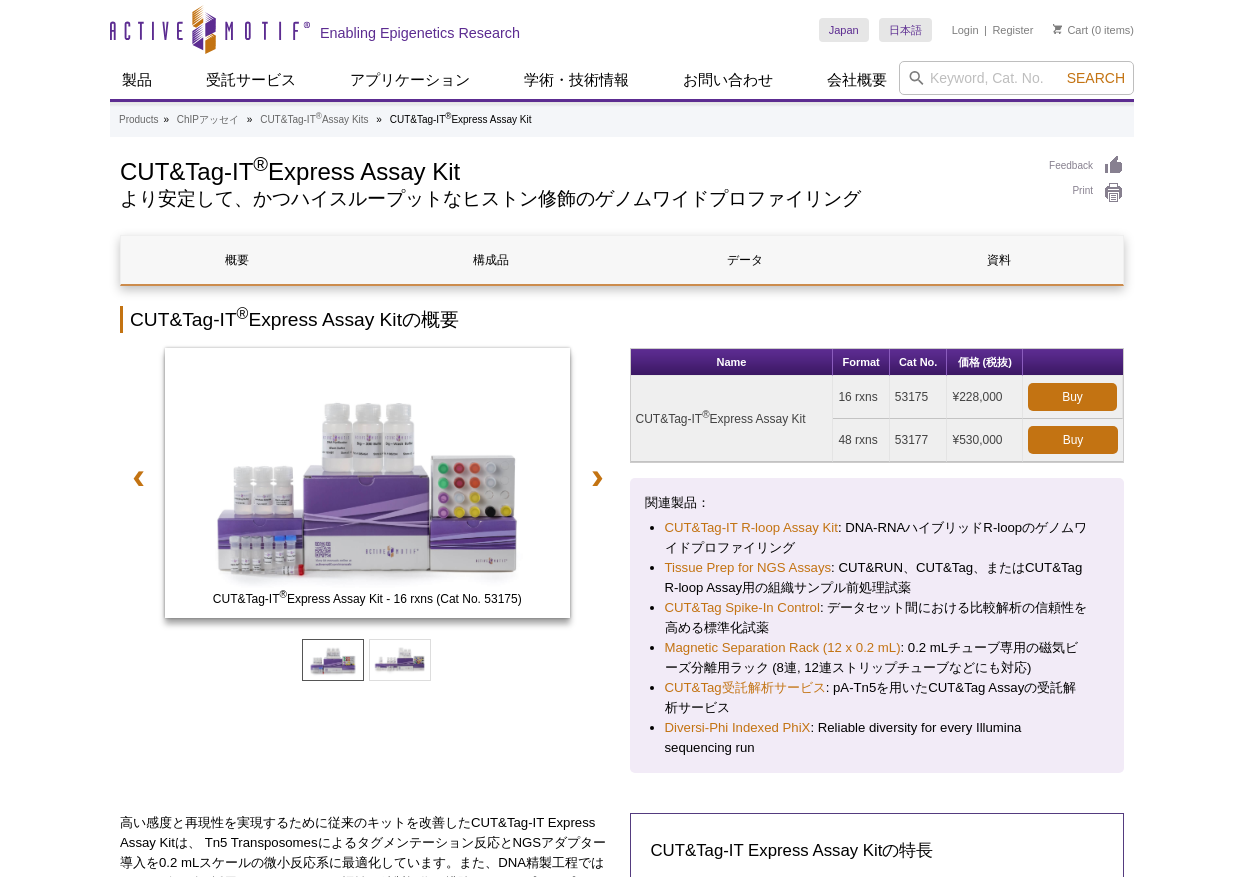 scroll, scrollTop: 0, scrollLeft: 0, axis: both 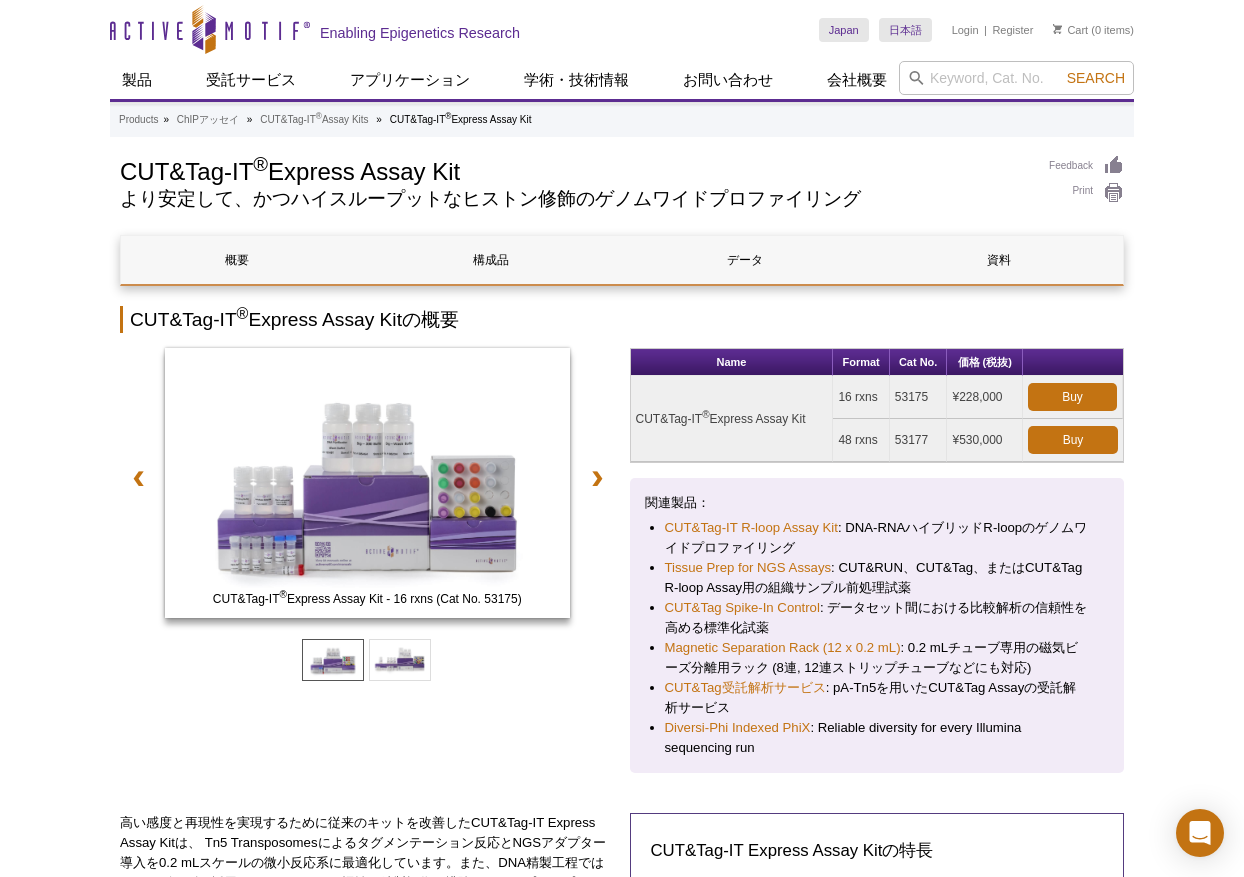 click on "Active Motif Logo
Enabling Epigenetics Research
0
Search
Skip to content
Active Motif Logo
Enabling Epigenetics Research
Japan
Australia
Austria
Belgium
Brazil
Canada
China" at bounding box center [622, 1570] 